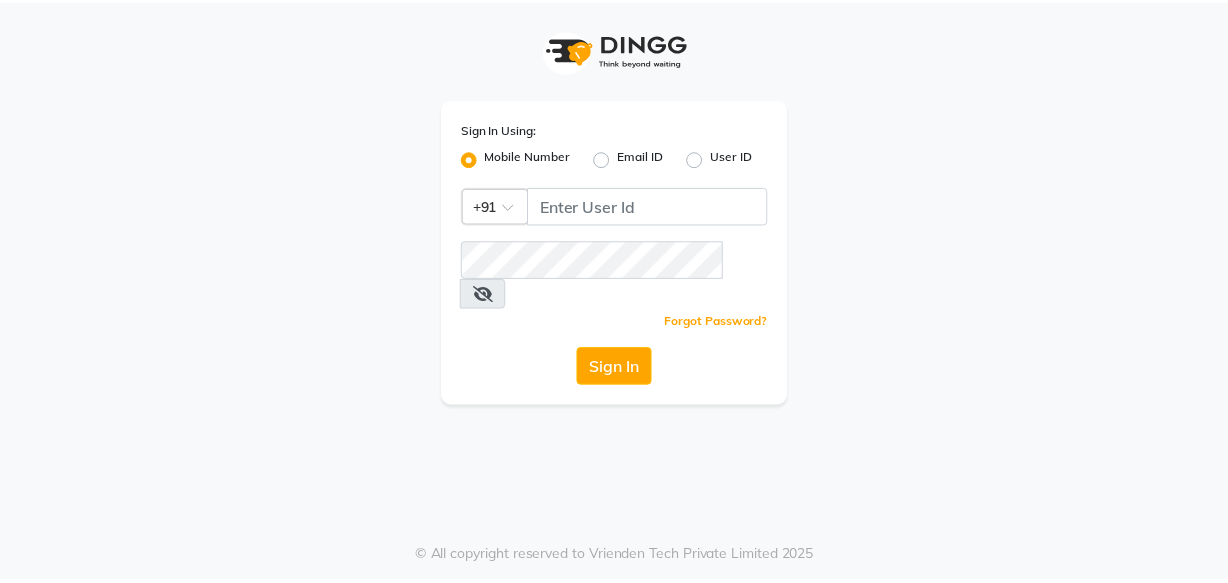 scroll, scrollTop: 0, scrollLeft: 0, axis: both 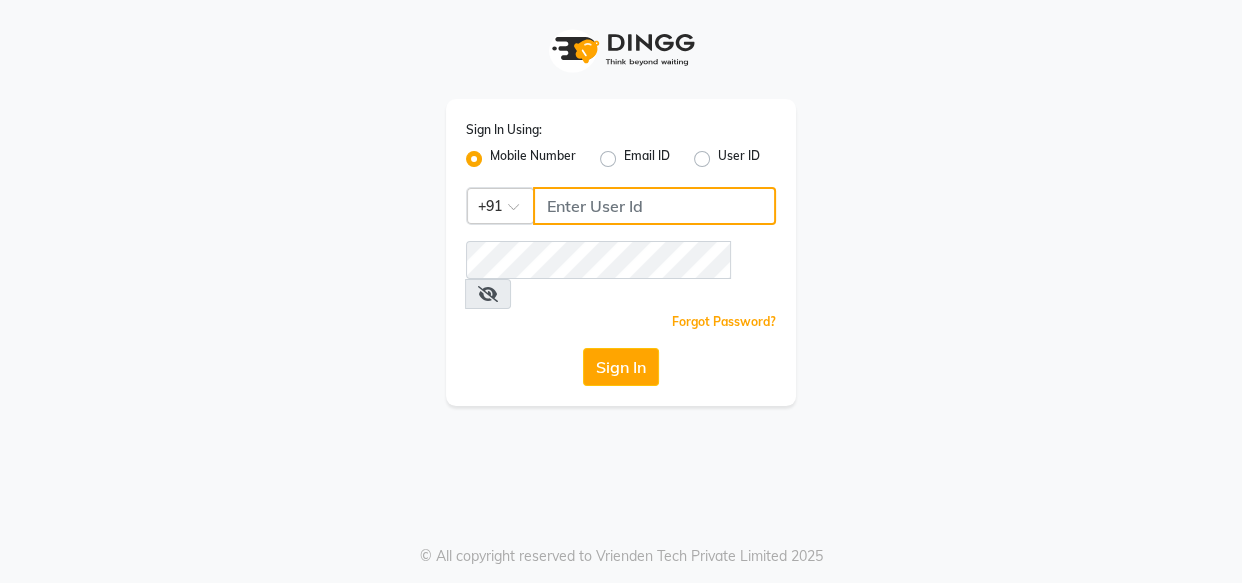 click 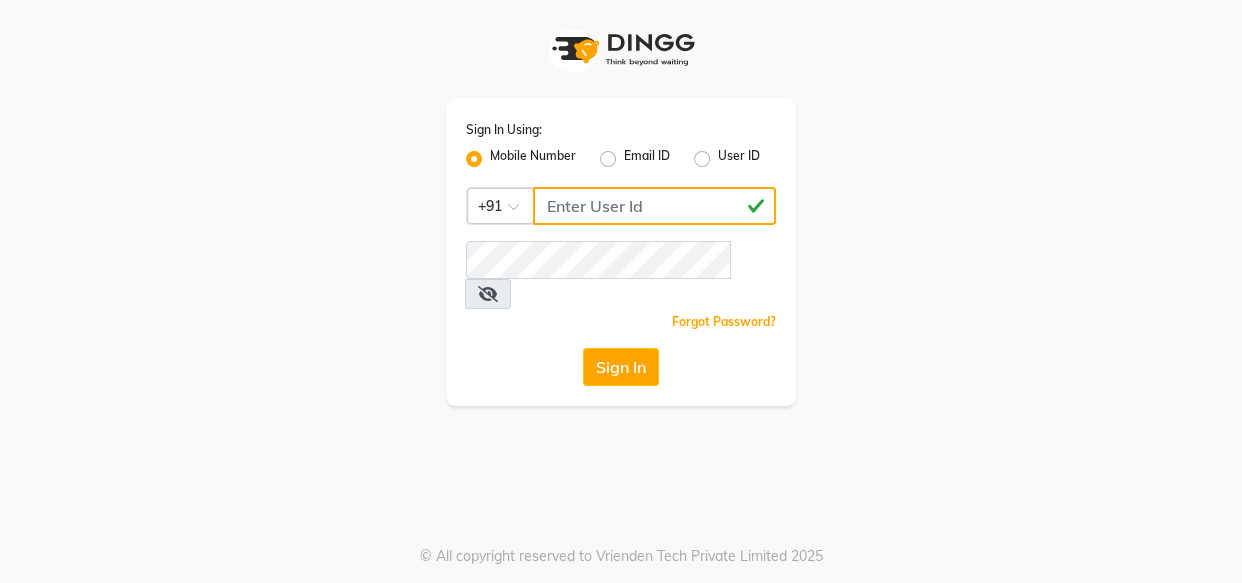type on "[PHONE]" 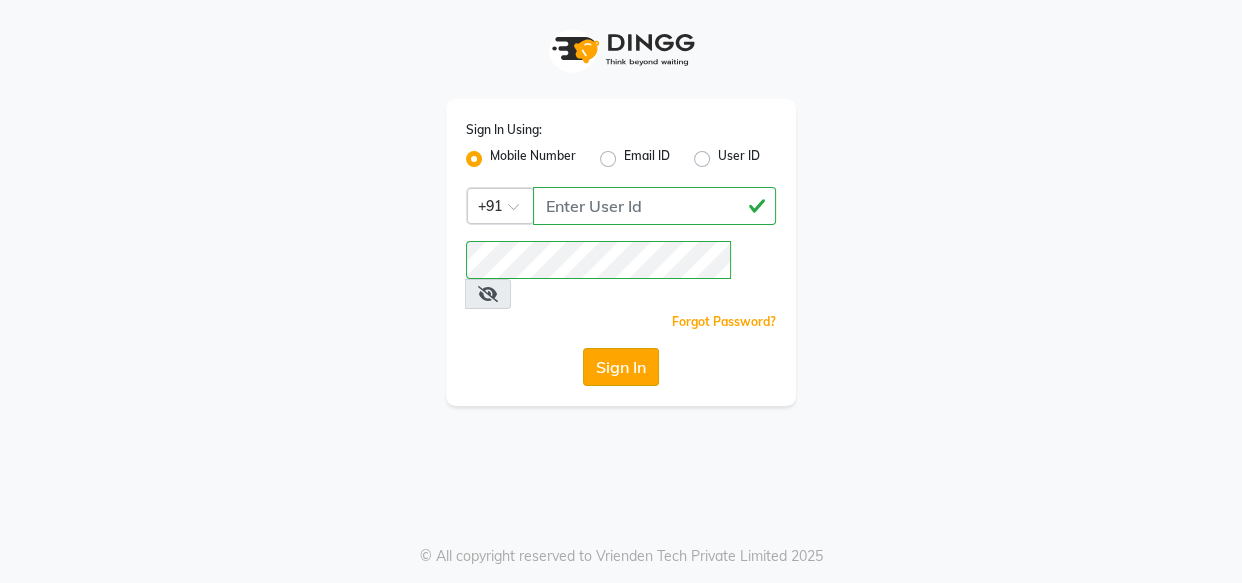 click on "Sign In" 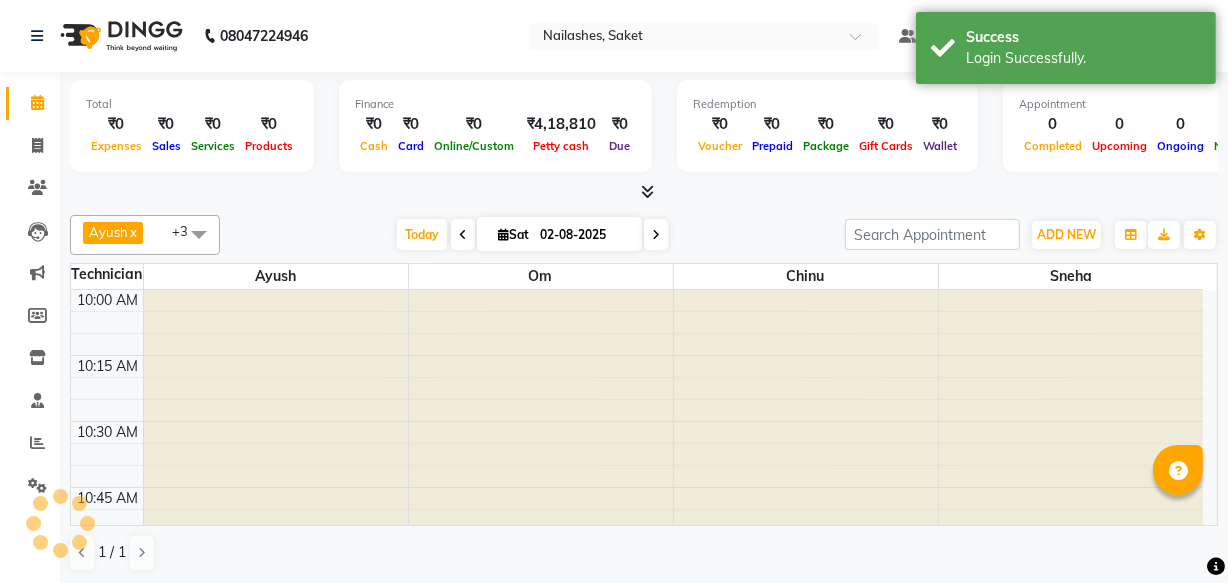 scroll, scrollTop: 0, scrollLeft: 0, axis: both 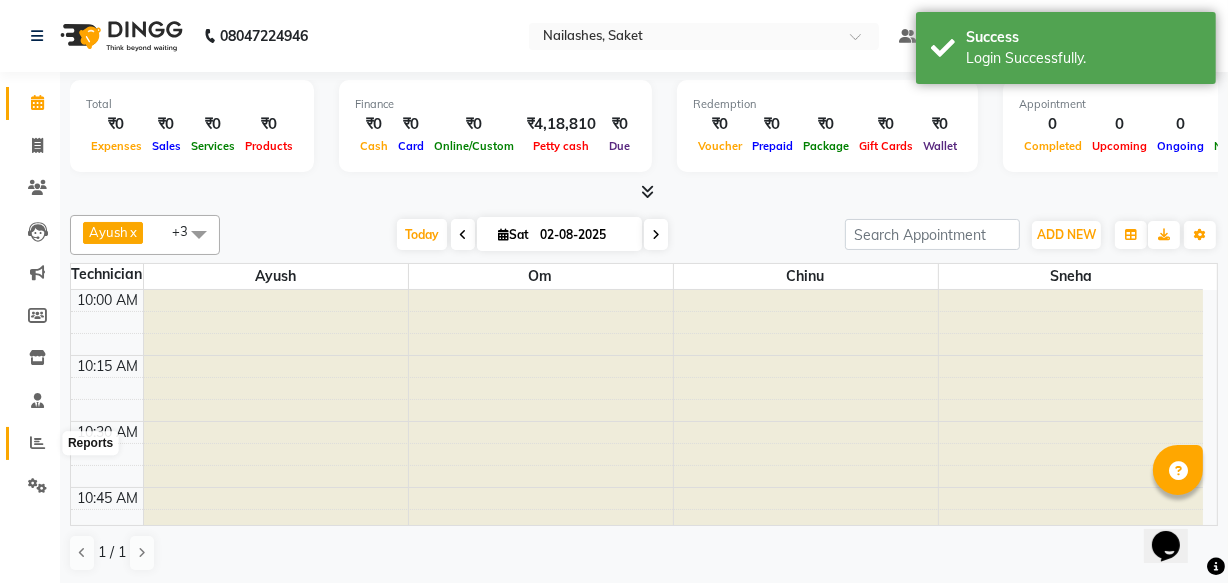 click 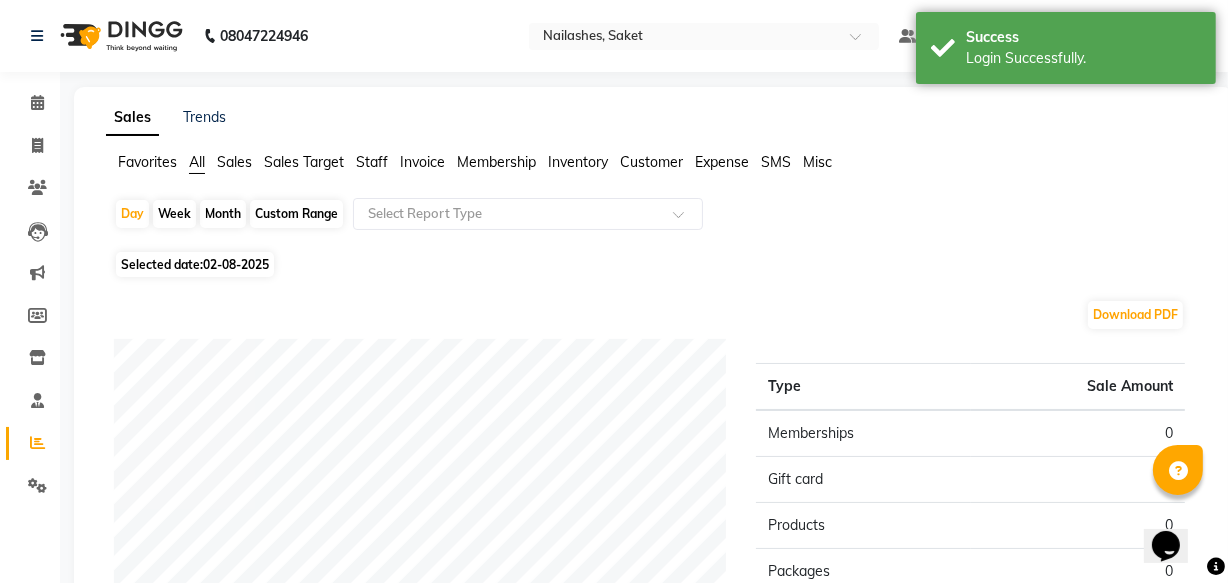 click on "02-08-2025" 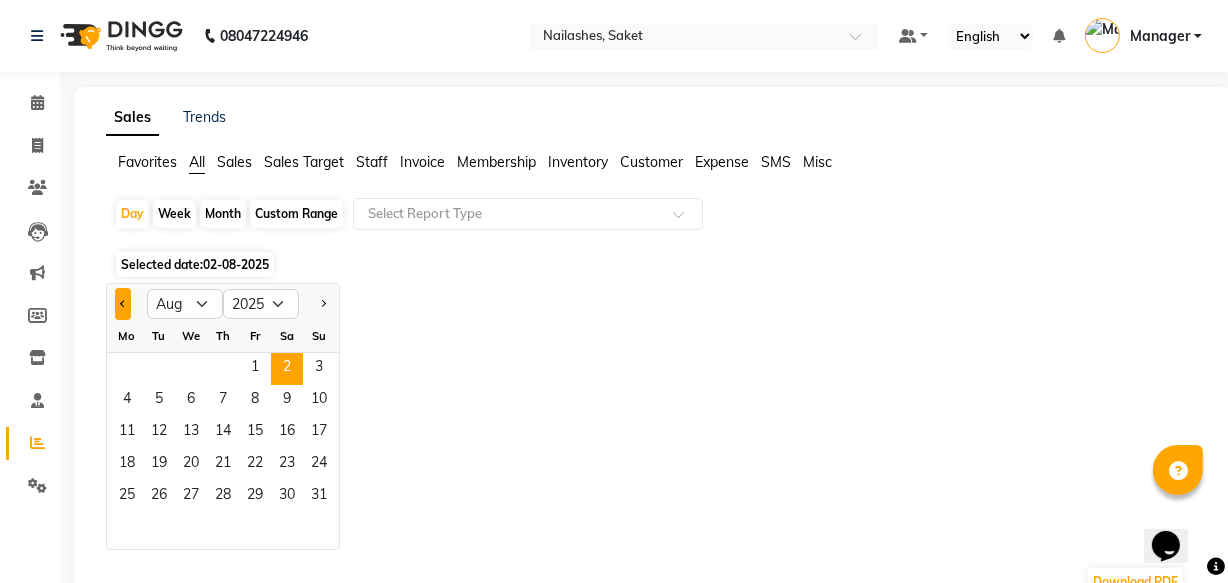 click 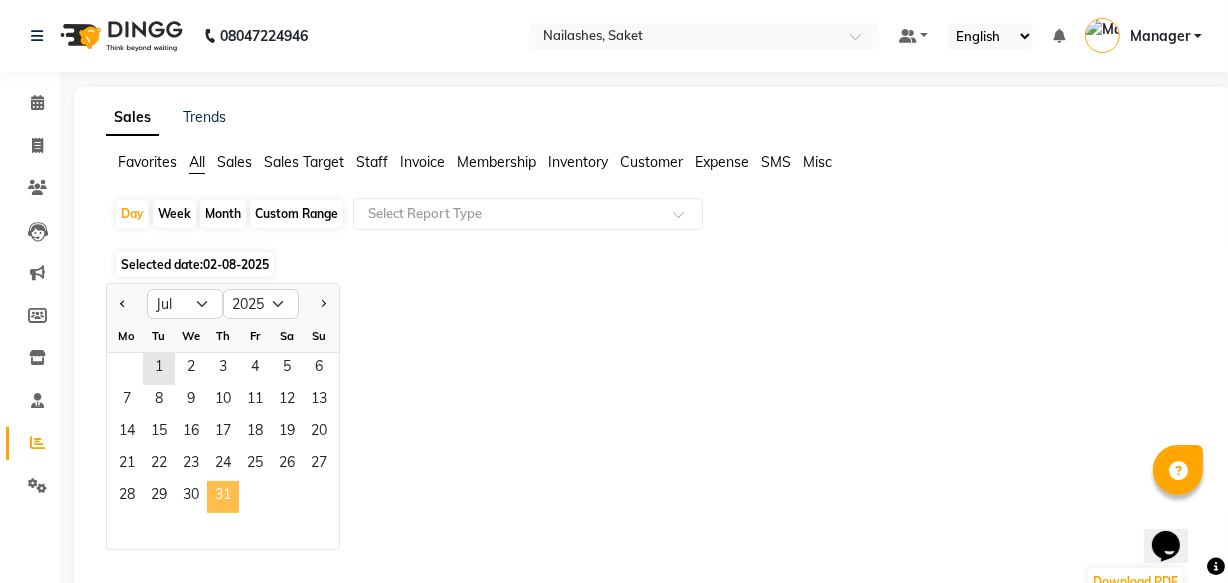 click on "31" 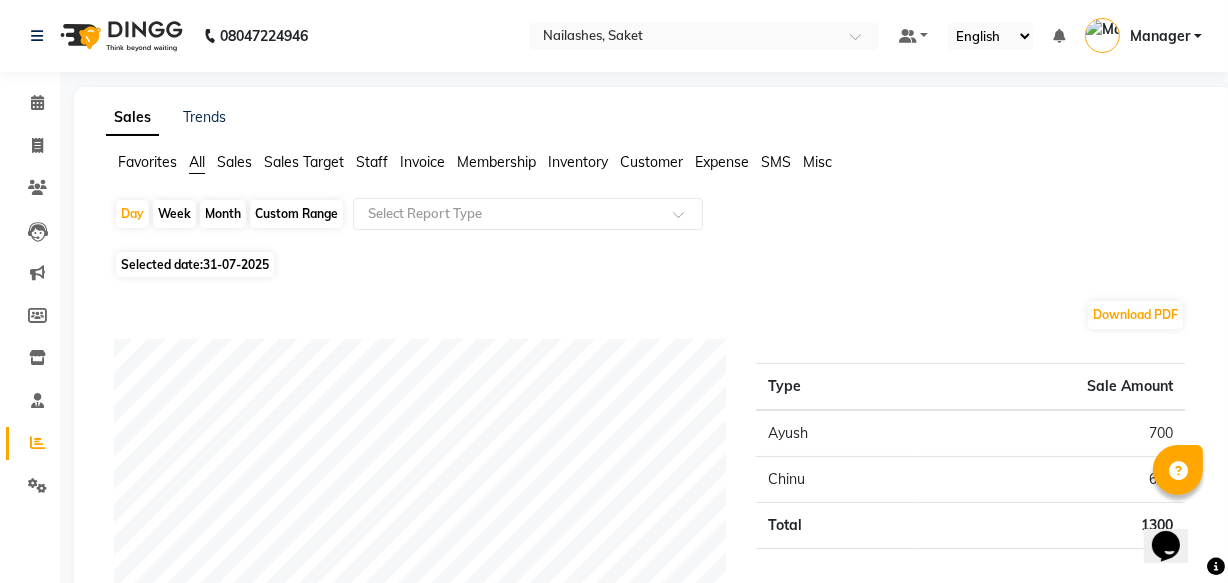 scroll, scrollTop: 90, scrollLeft: 0, axis: vertical 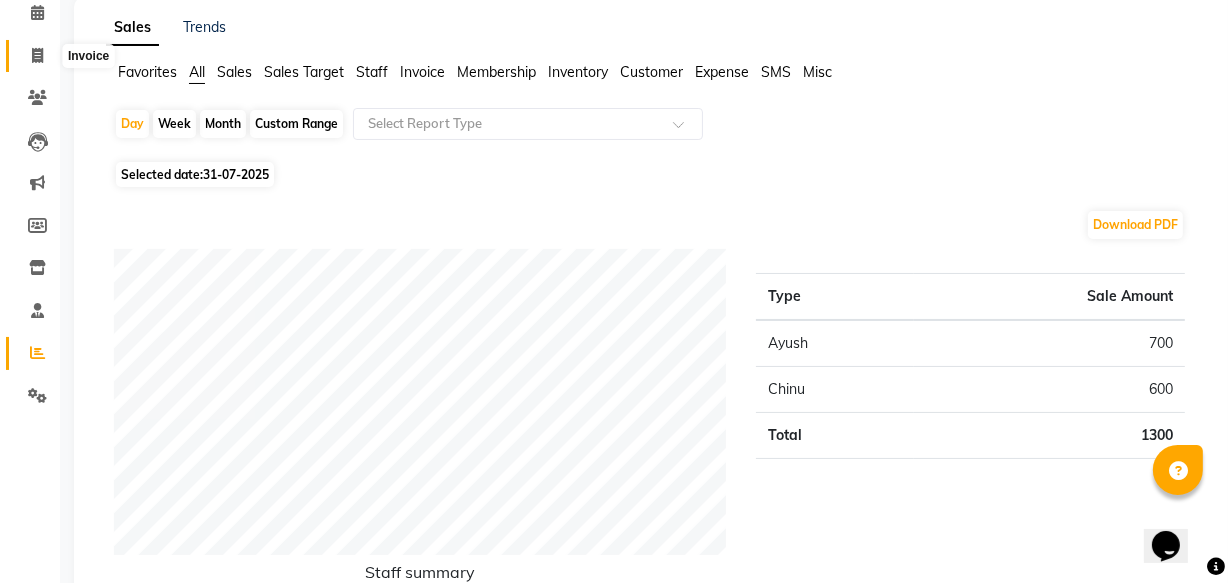 click 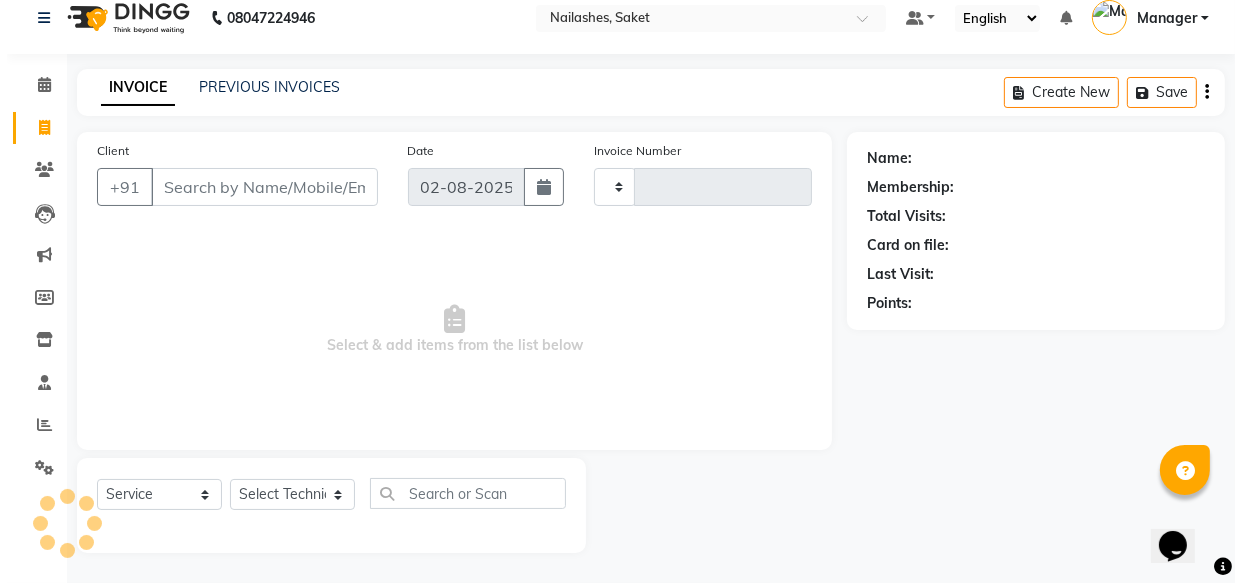 scroll, scrollTop: 19, scrollLeft: 0, axis: vertical 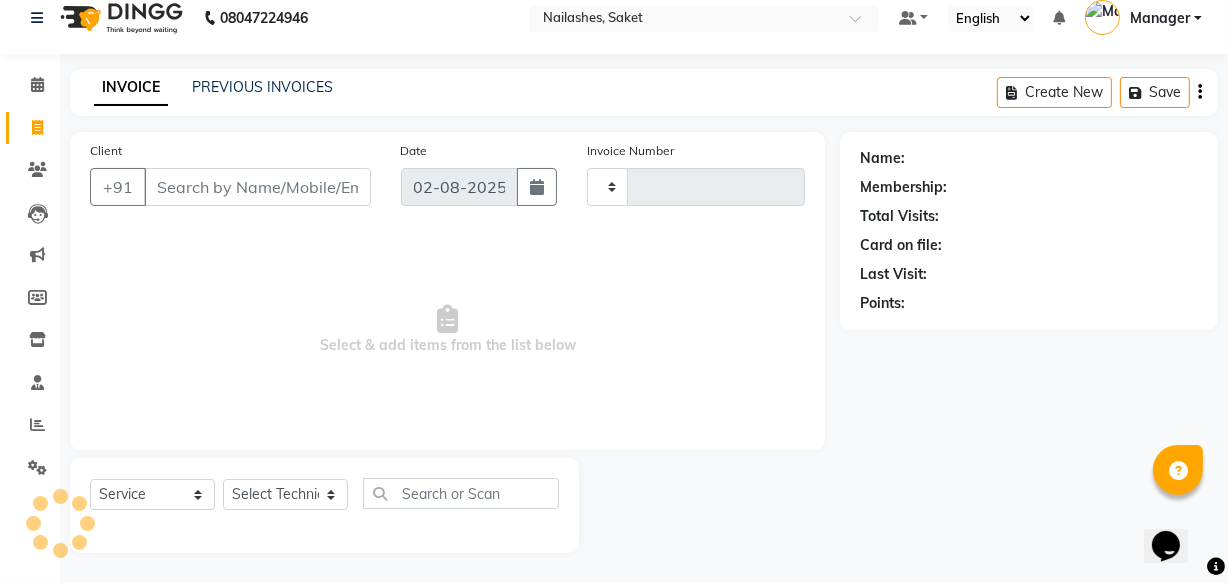 type on "0323" 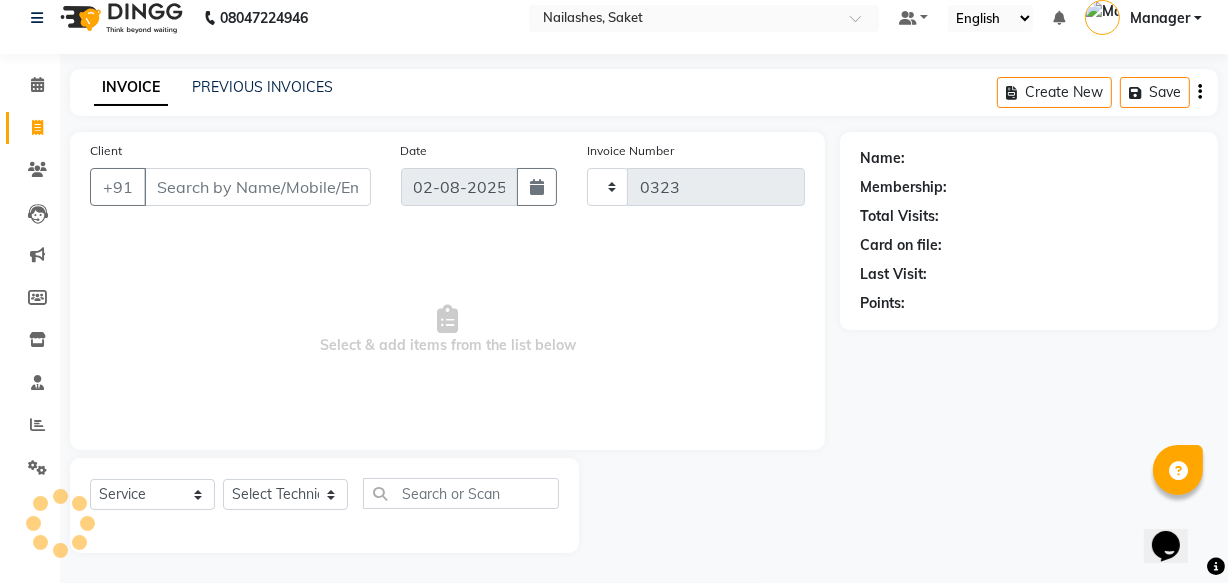 select on "5164" 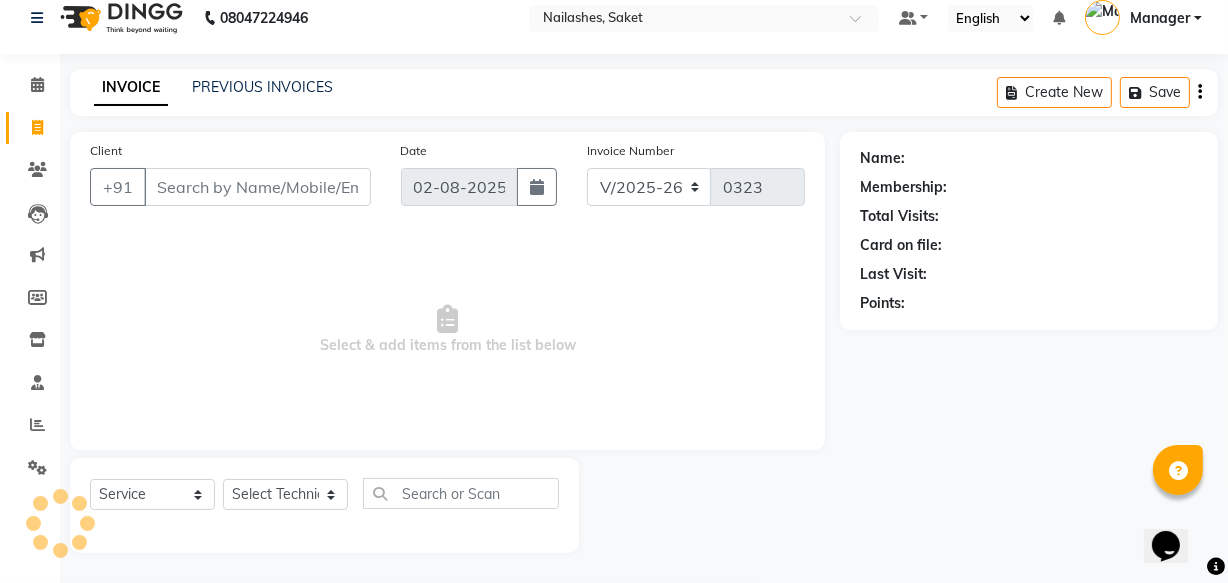 click on "Client +91" 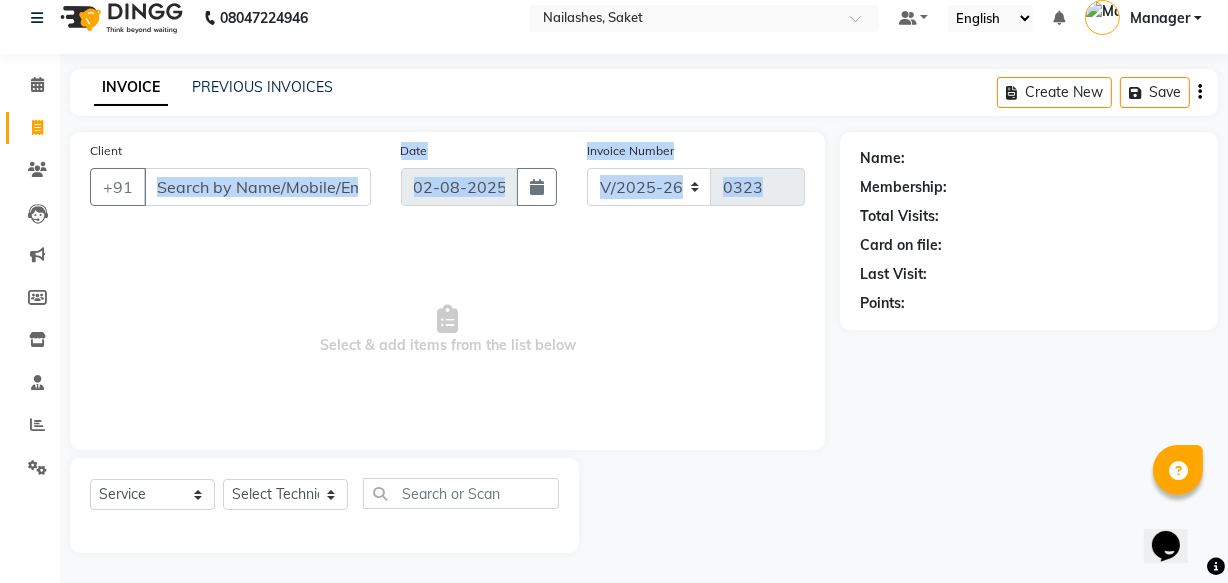 drag, startPoint x: 167, startPoint y: 253, endPoint x: 206, endPoint y: 199, distance: 66.61081 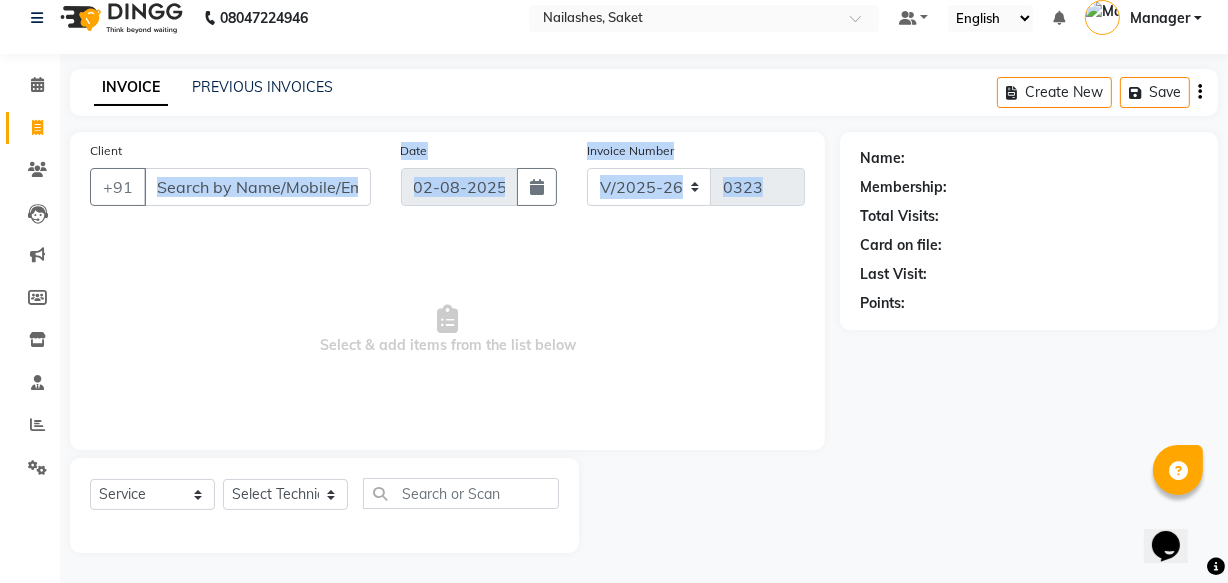 click on "Client +91" 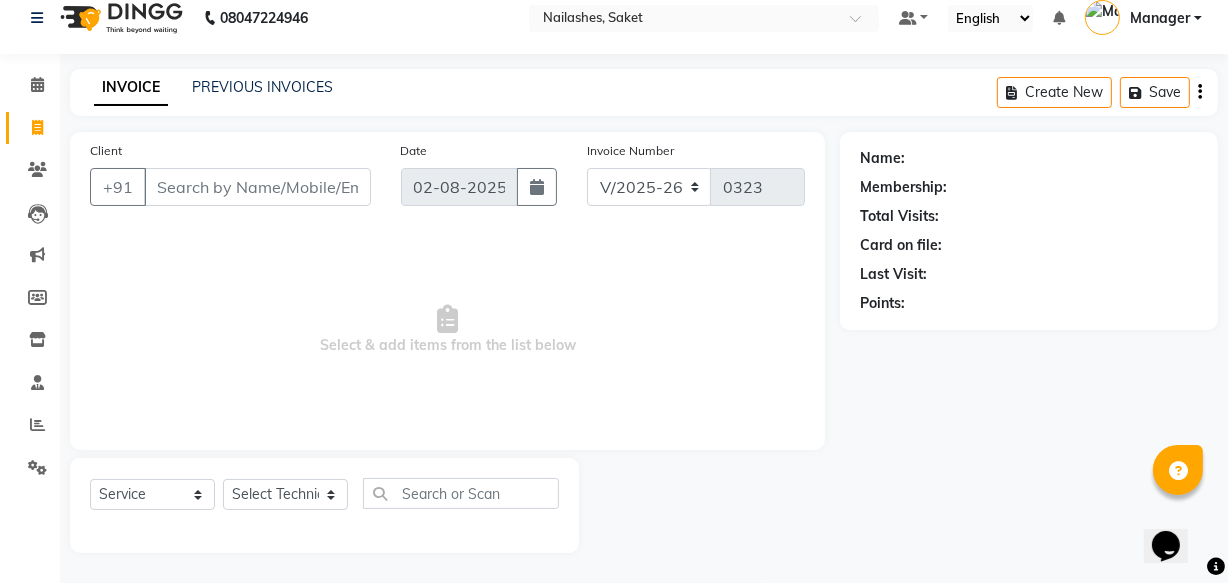 drag, startPoint x: 212, startPoint y: 139, endPoint x: 223, endPoint y: 216, distance: 77.781746 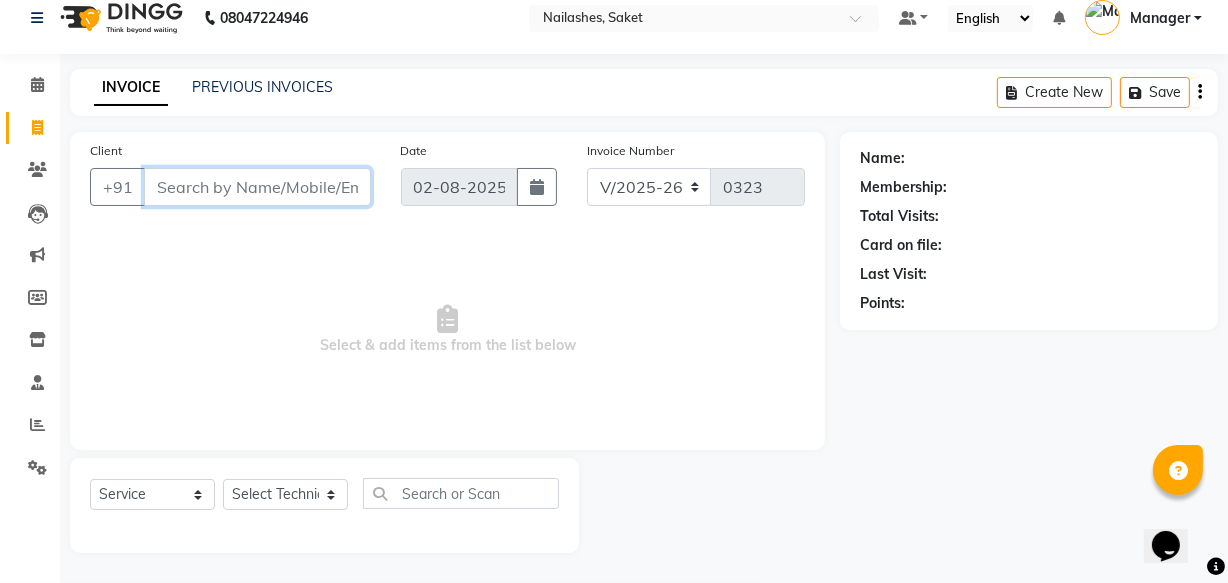 click on "Client" at bounding box center [257, 187] 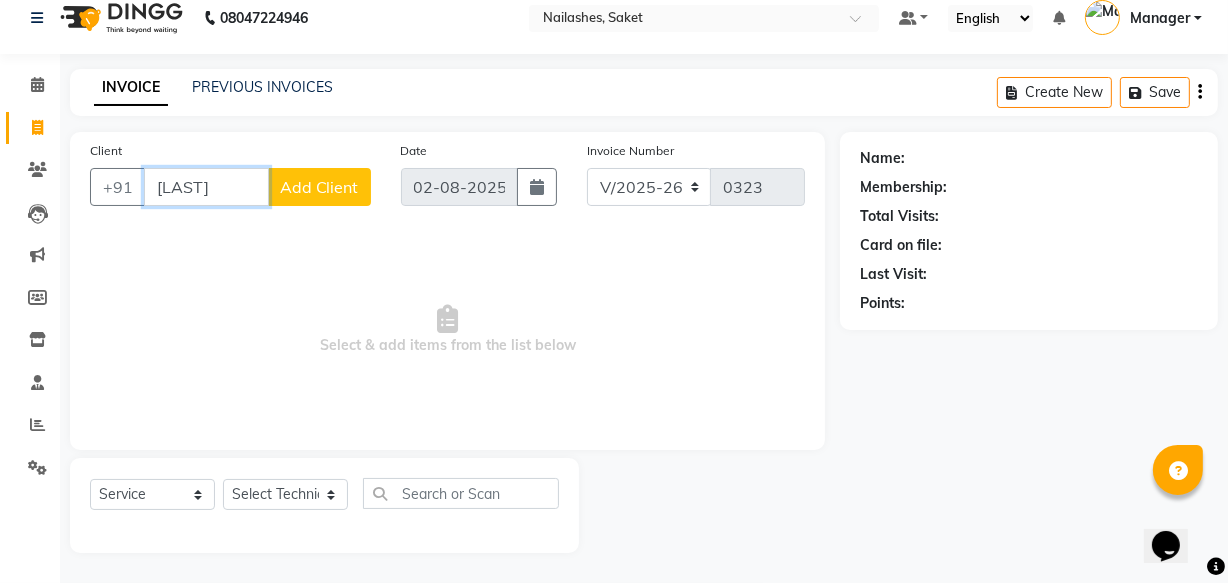 type on "[LAST]" 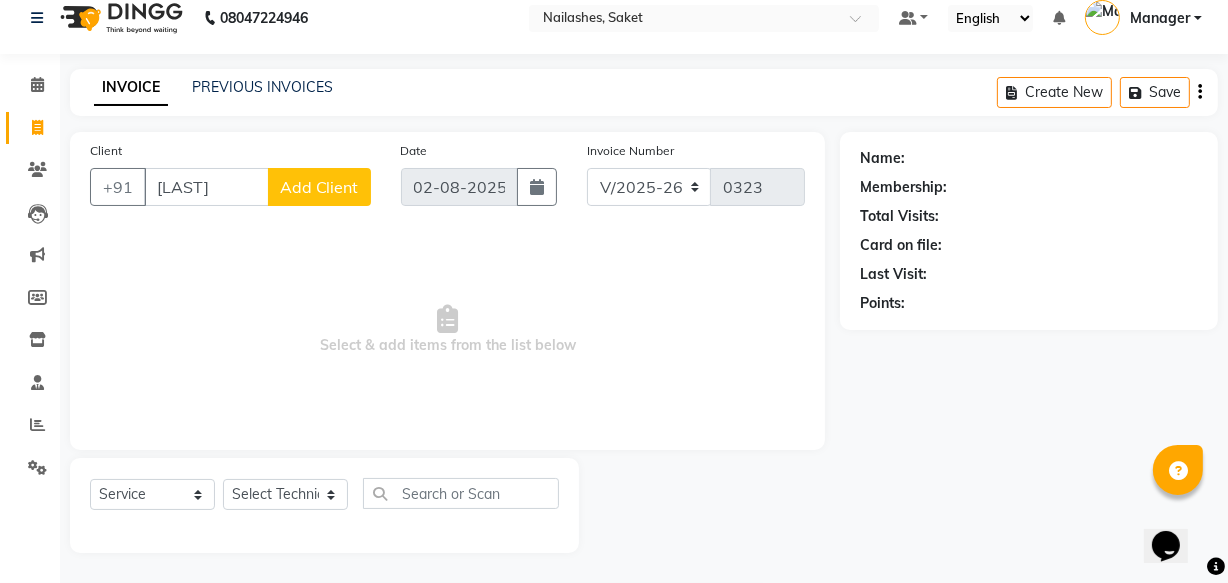 click on "Add Client" 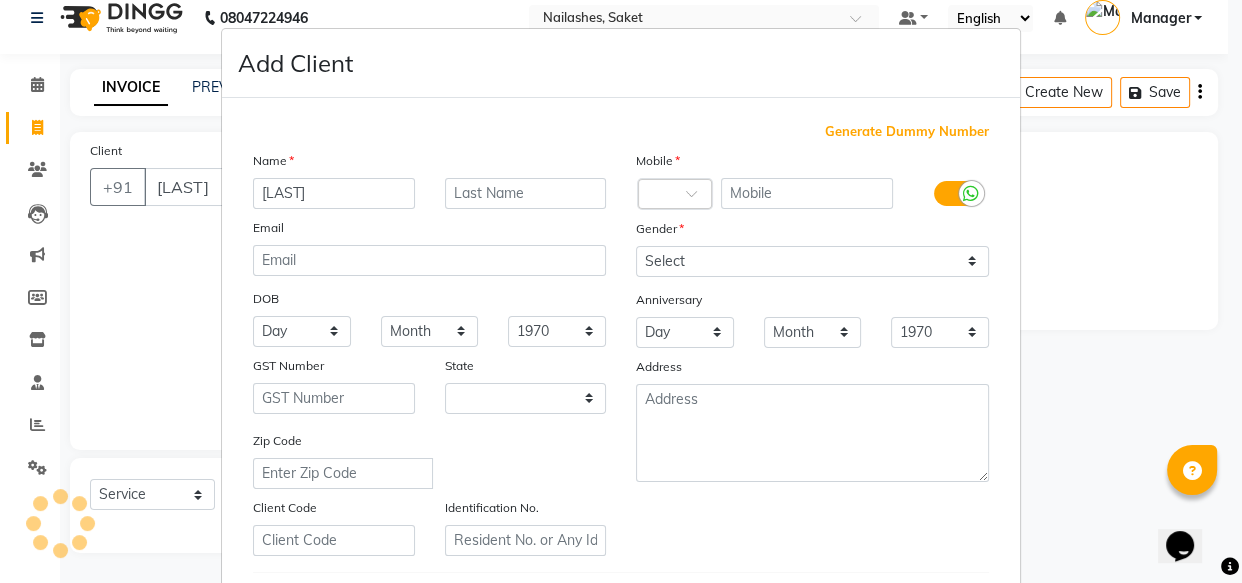 select on "21" 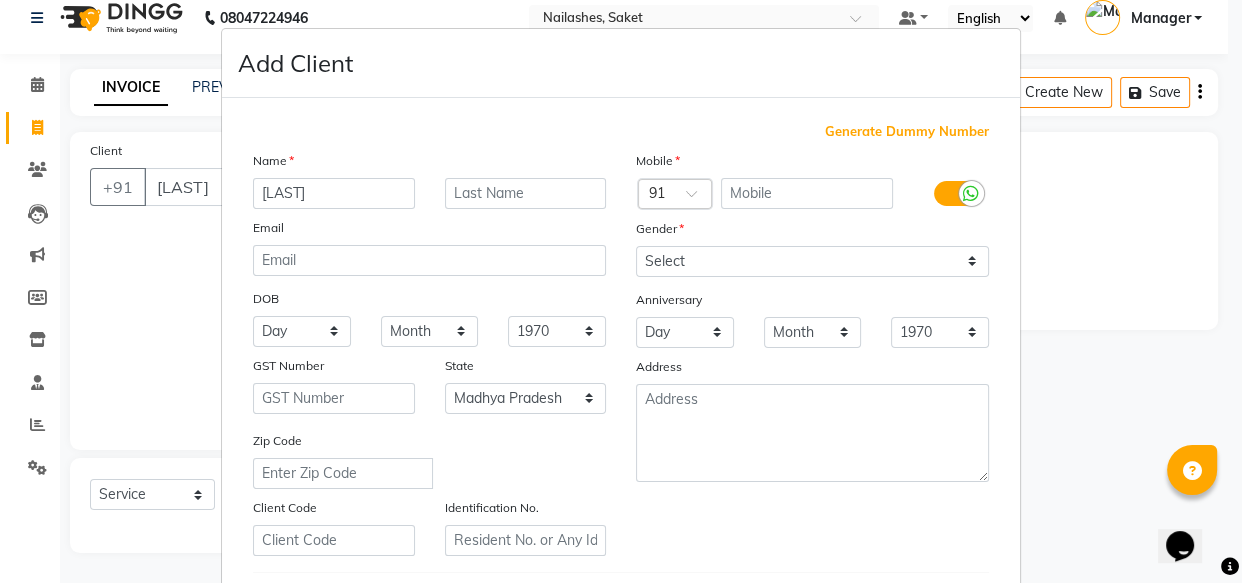 click on "Generate Dummy Number" at bounding box center [907, 132] 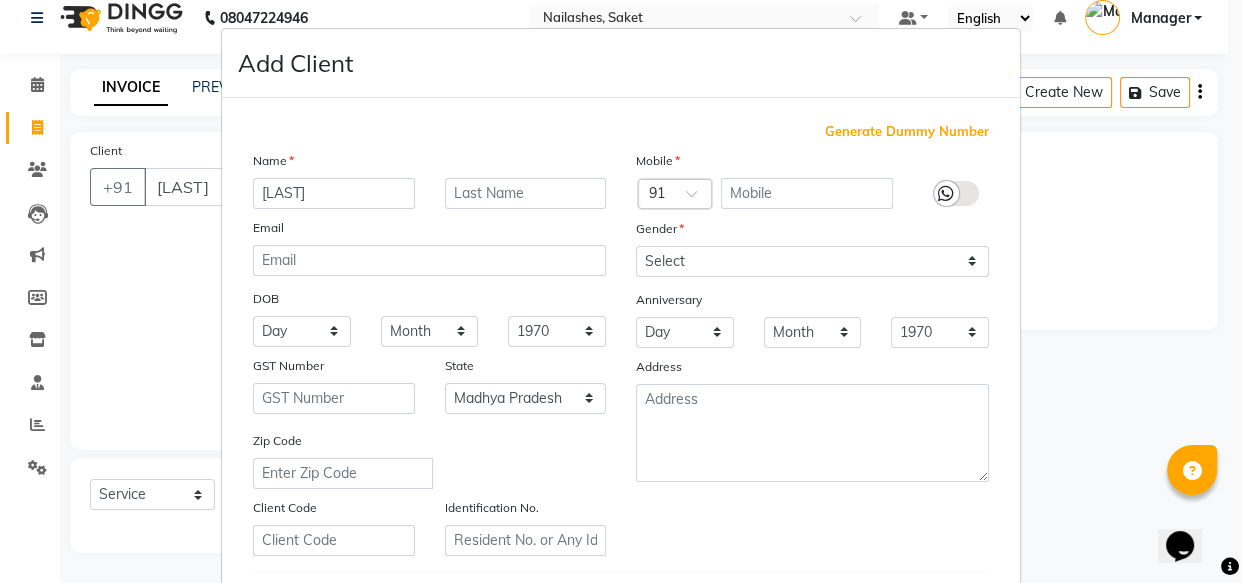 type on "1219300000058" 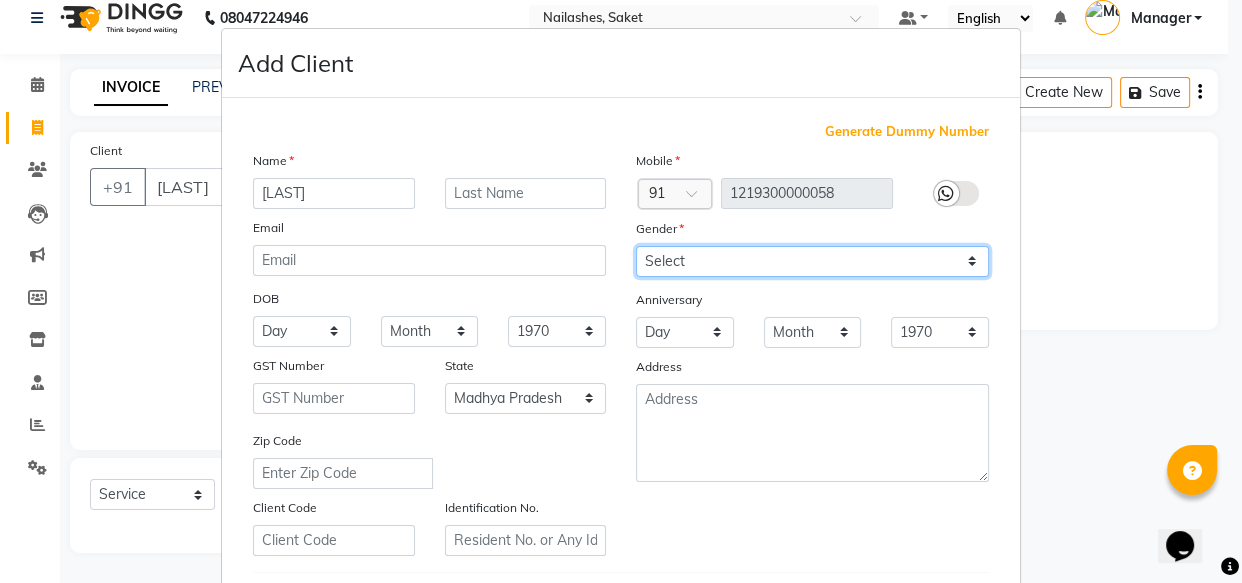 click on "Select Male Female Other Prefer Not To Say" at bounding box center [812, 261] 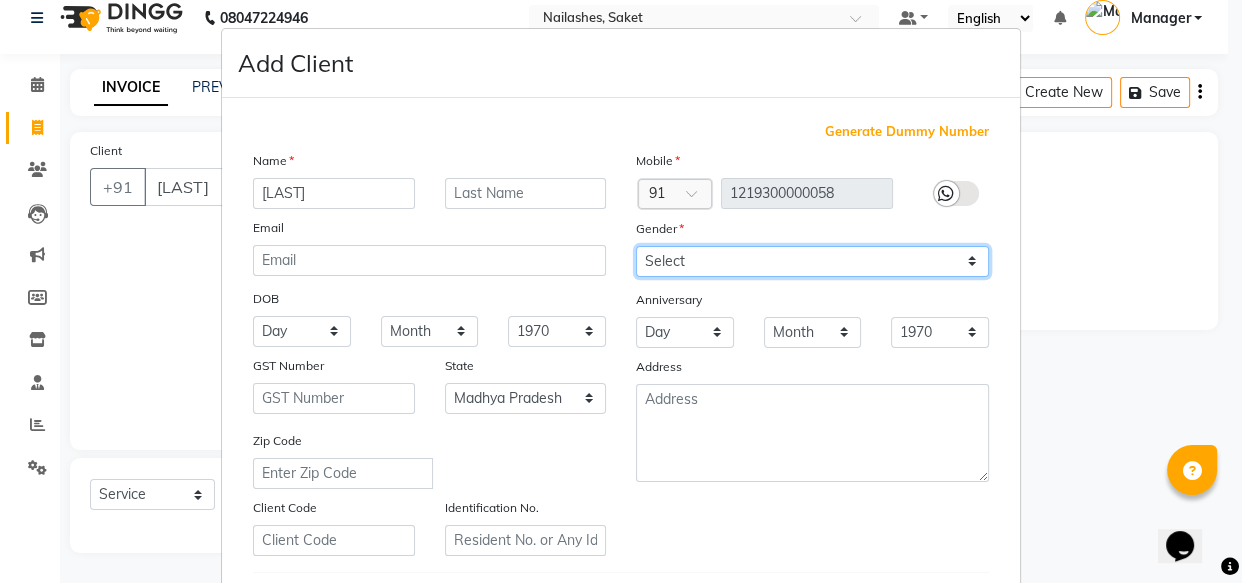 select on "female" 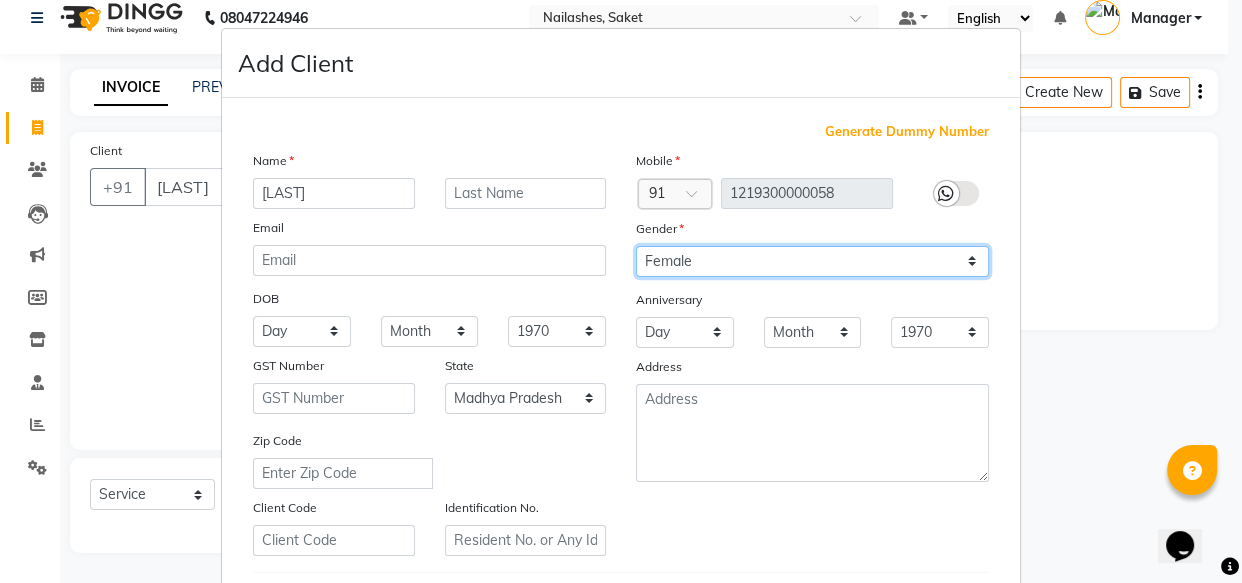 click on "Select Male Female Other Prefer Not To Say" at bounding box center [812, 261] 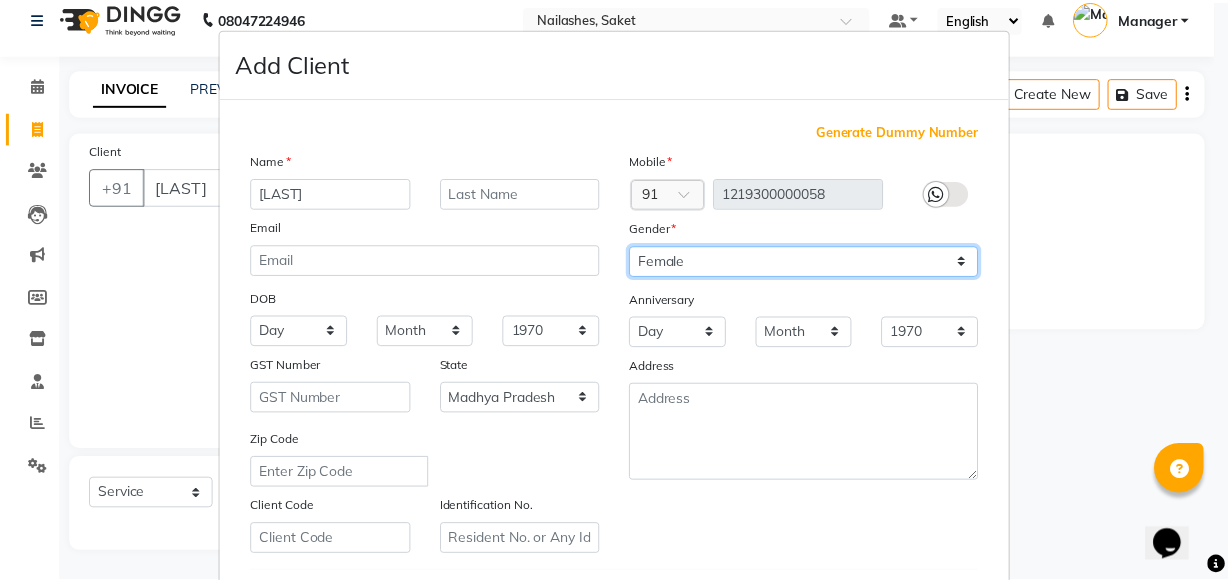 scroll, scrollTop: 346, scrollLeft: 0, axis: vertical 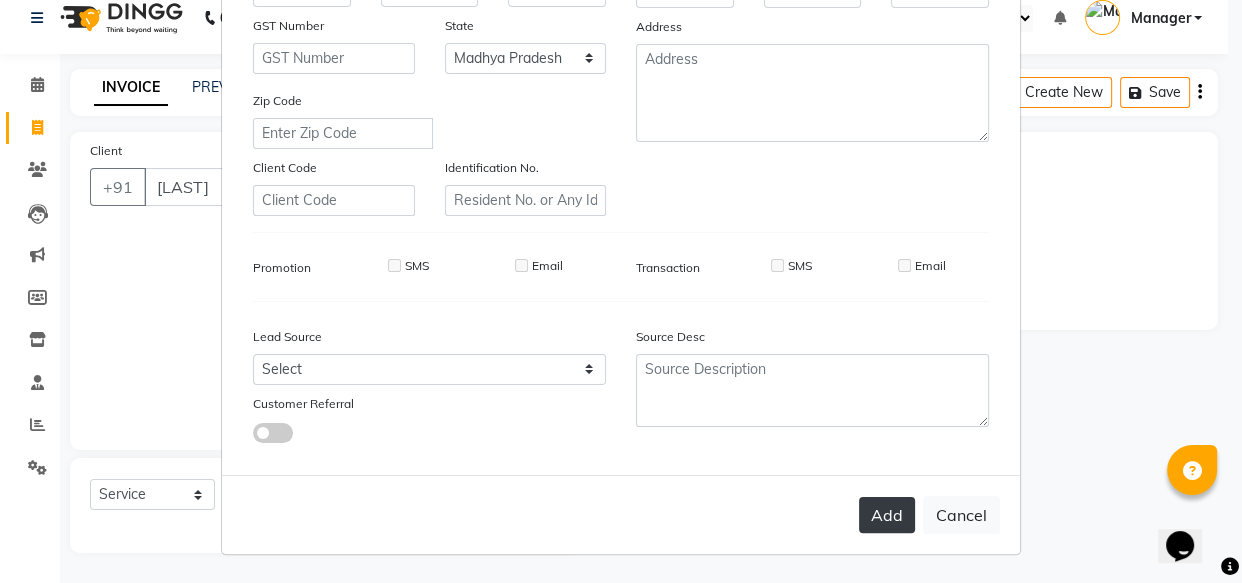 click on "Add" at bounding box center [887, 515] 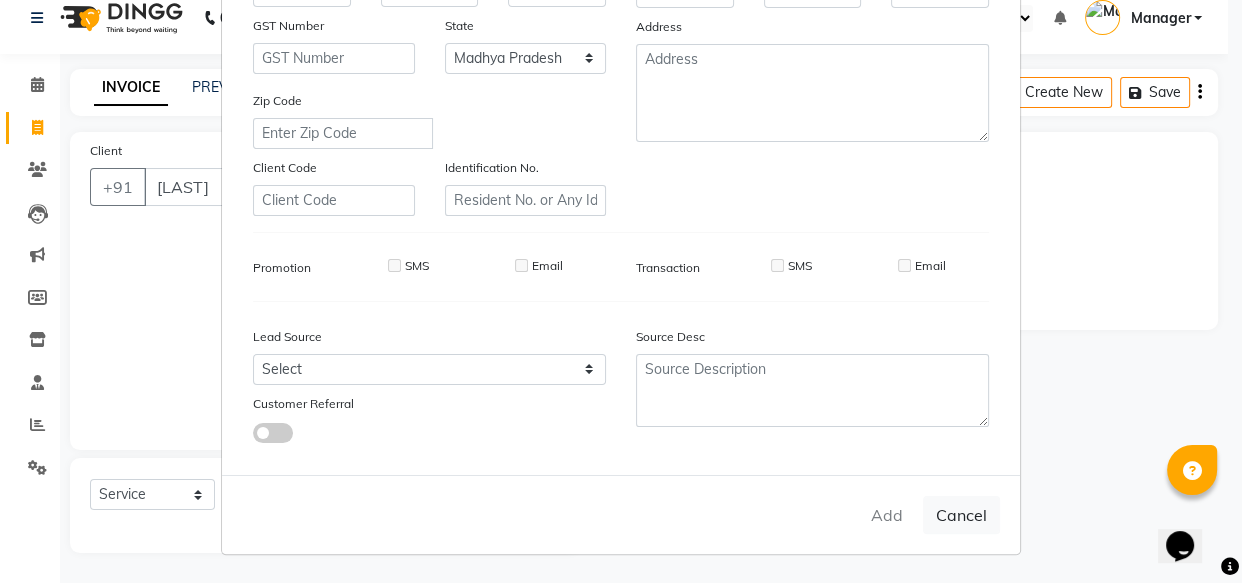 type on "[CREDIT_CARD]" 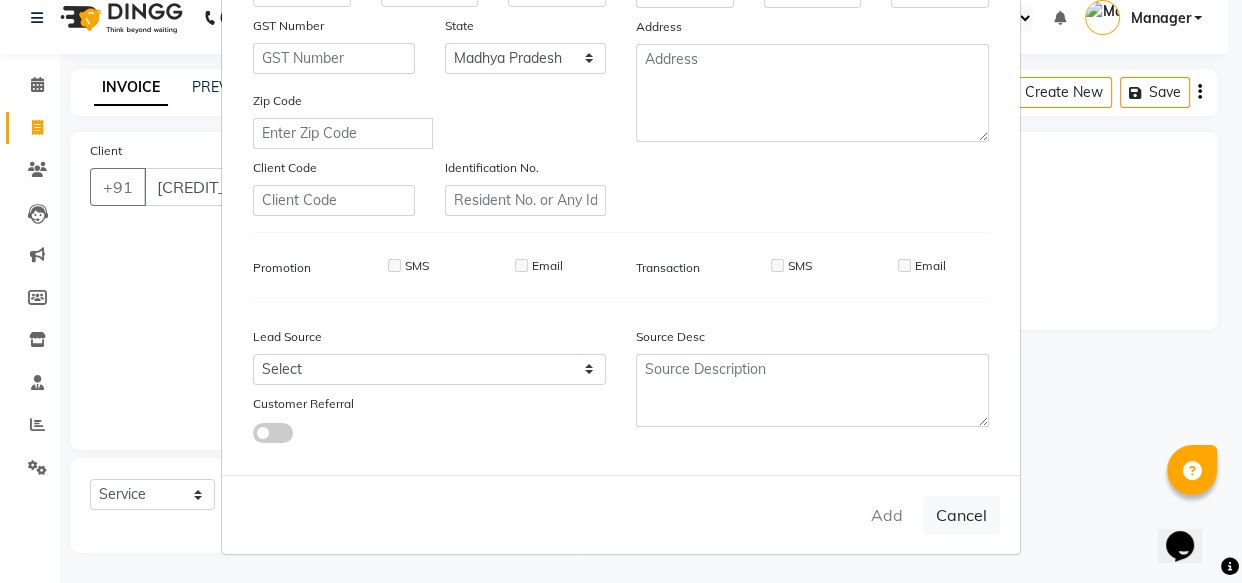 select 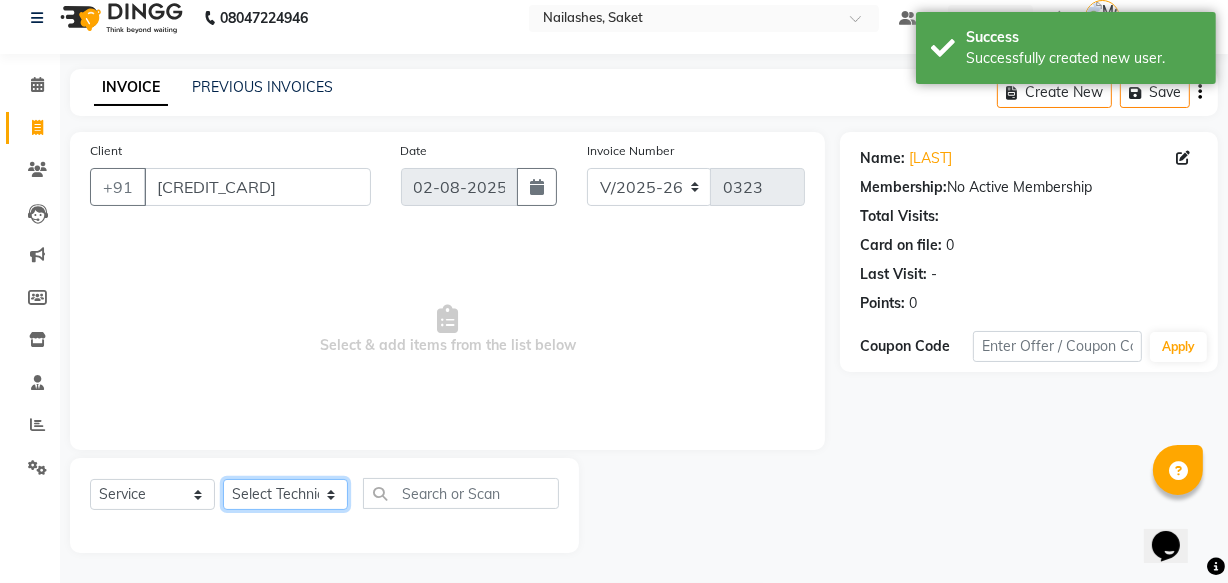 click on "Select Technician [FIRST] Sir [FIRST] [FIRST] Manager Om [FIRST] [FIRST]" 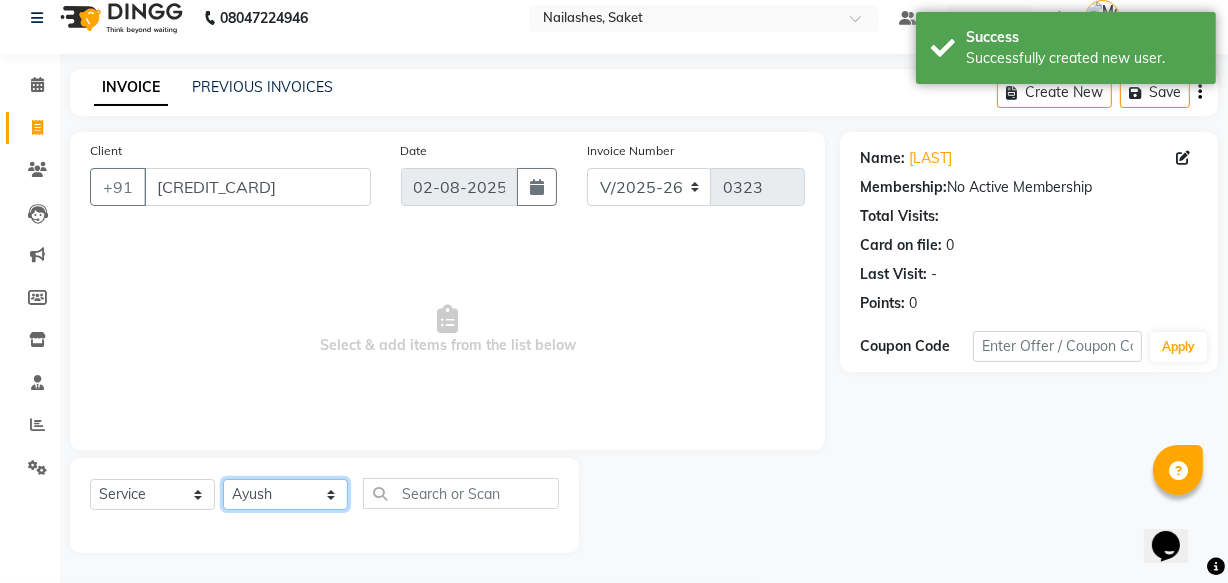 click on "Select Technician [FIRST] Sir [FIRST] [FIRST] Manager Om [FIRST] [FIRST]" 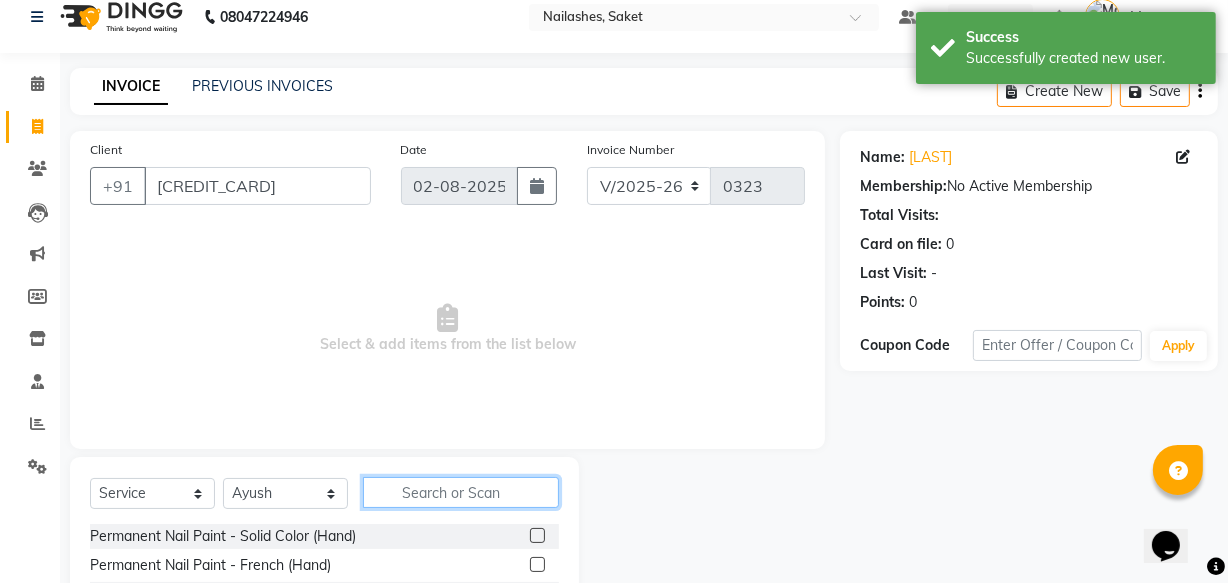 click 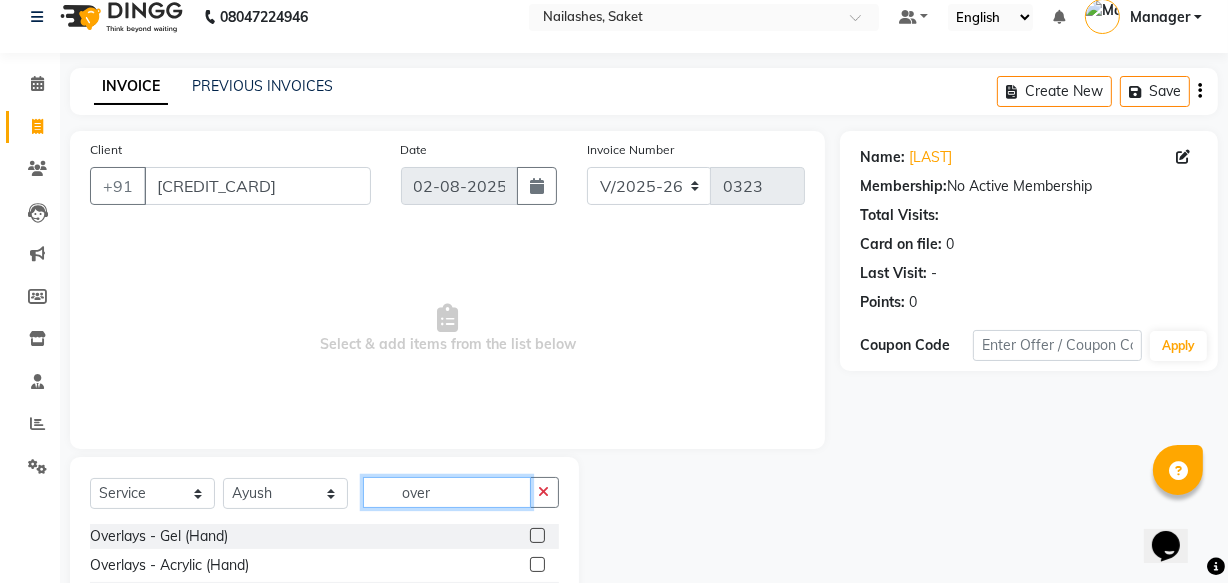 type on "over" 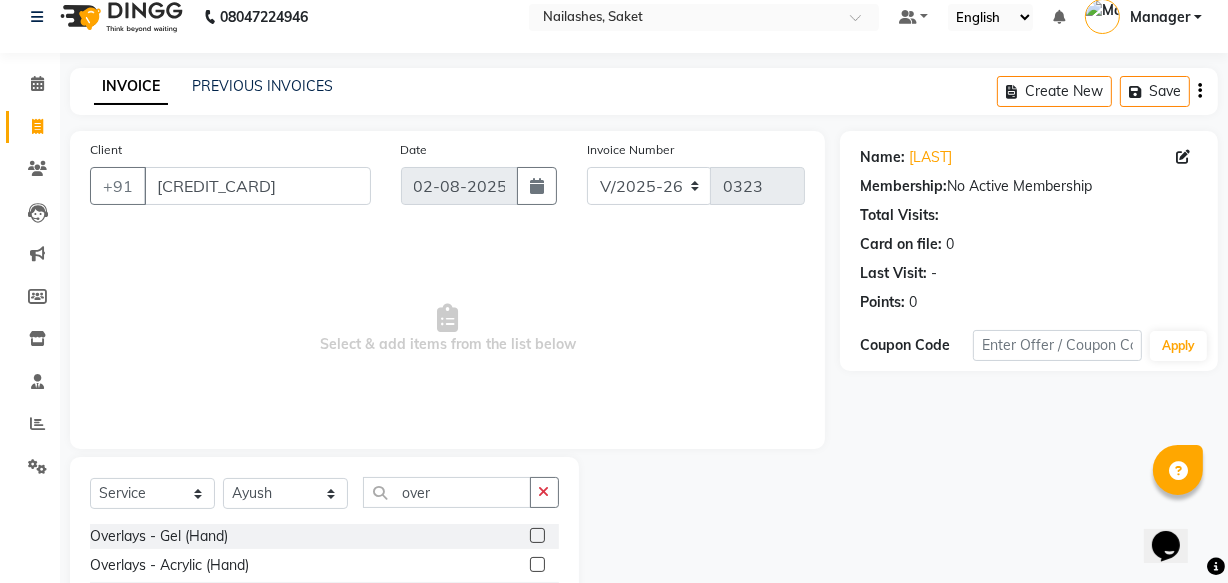 click 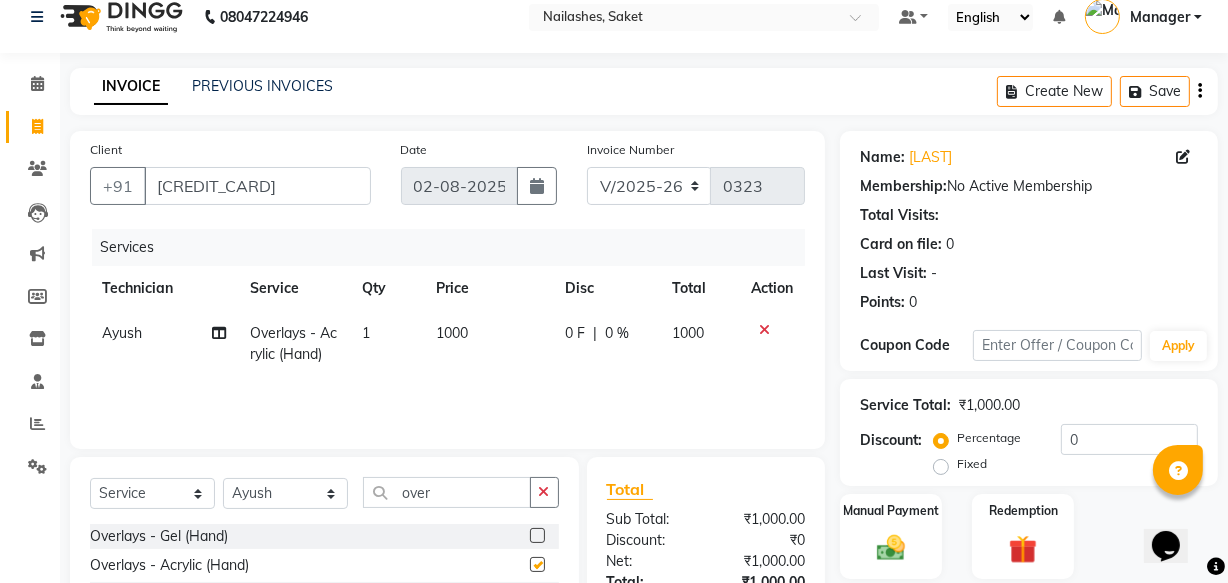 checkbox on "false" 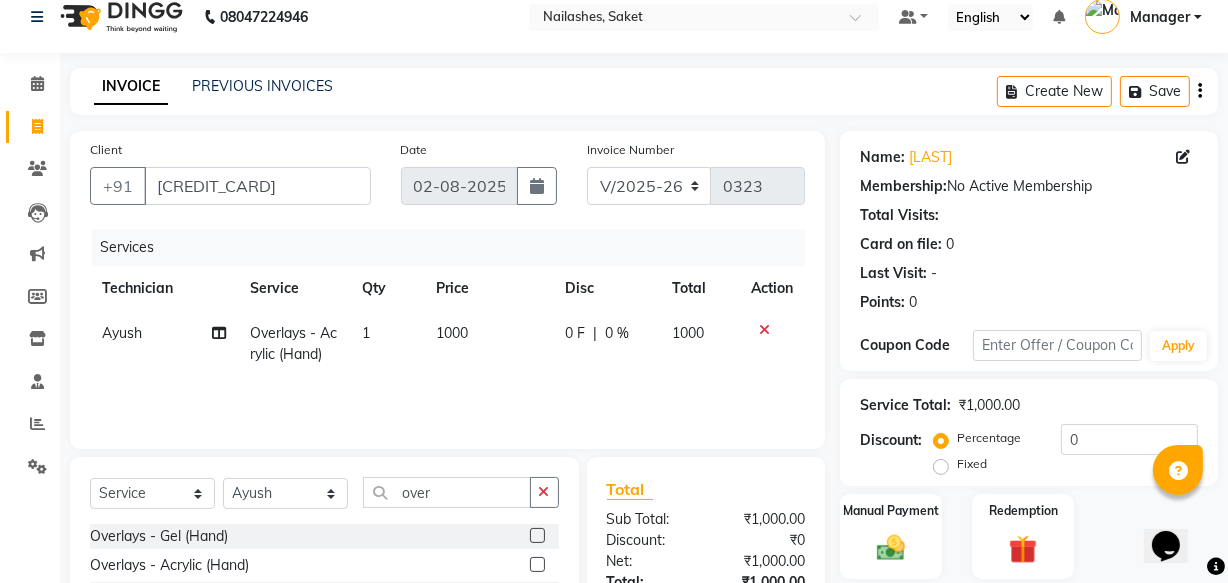 click on "1000" 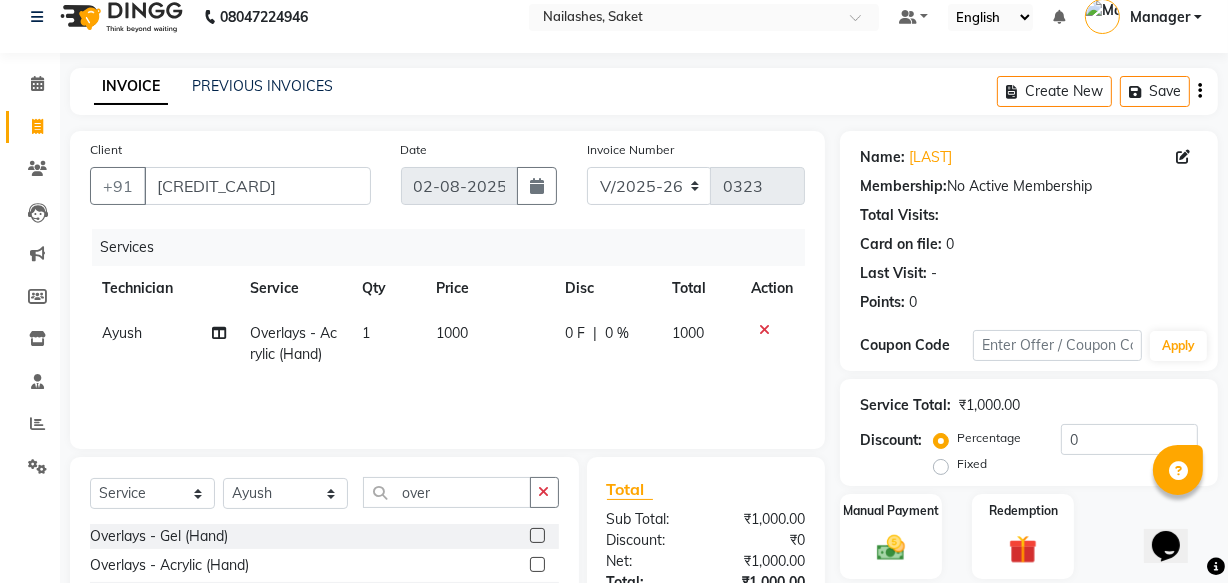 select on "33083" 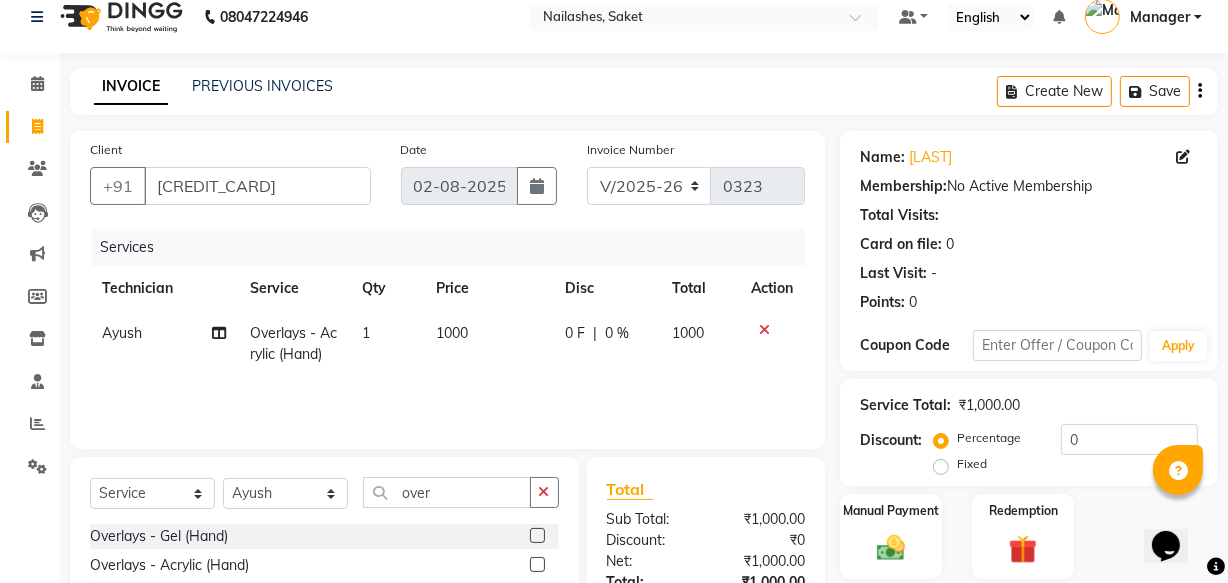 click on "1000" 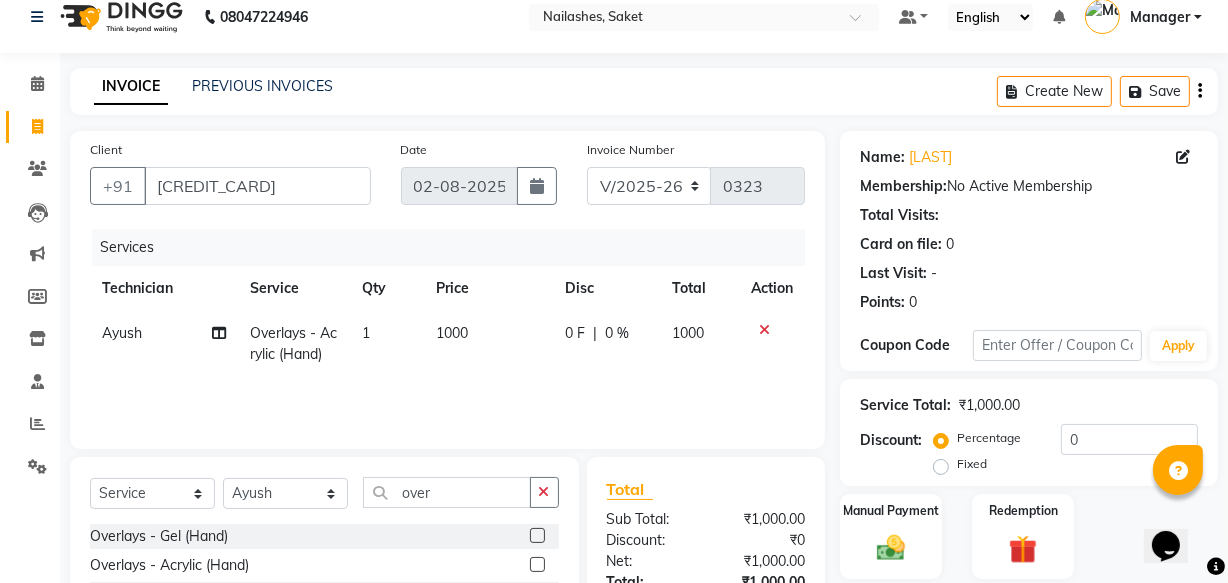 select on "33083" 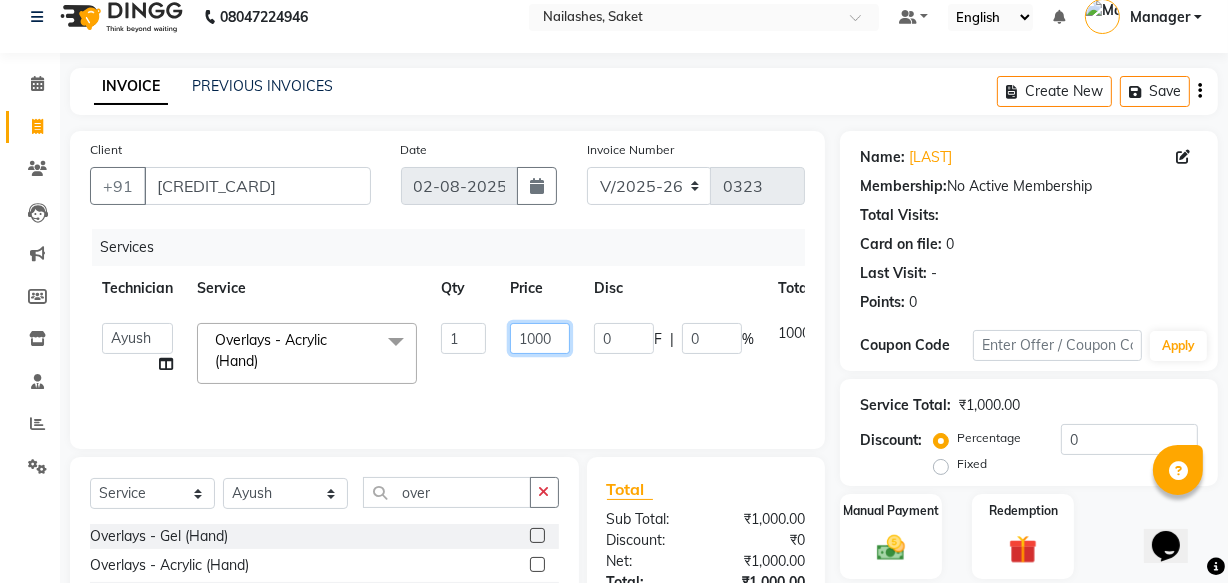 click on "1000" 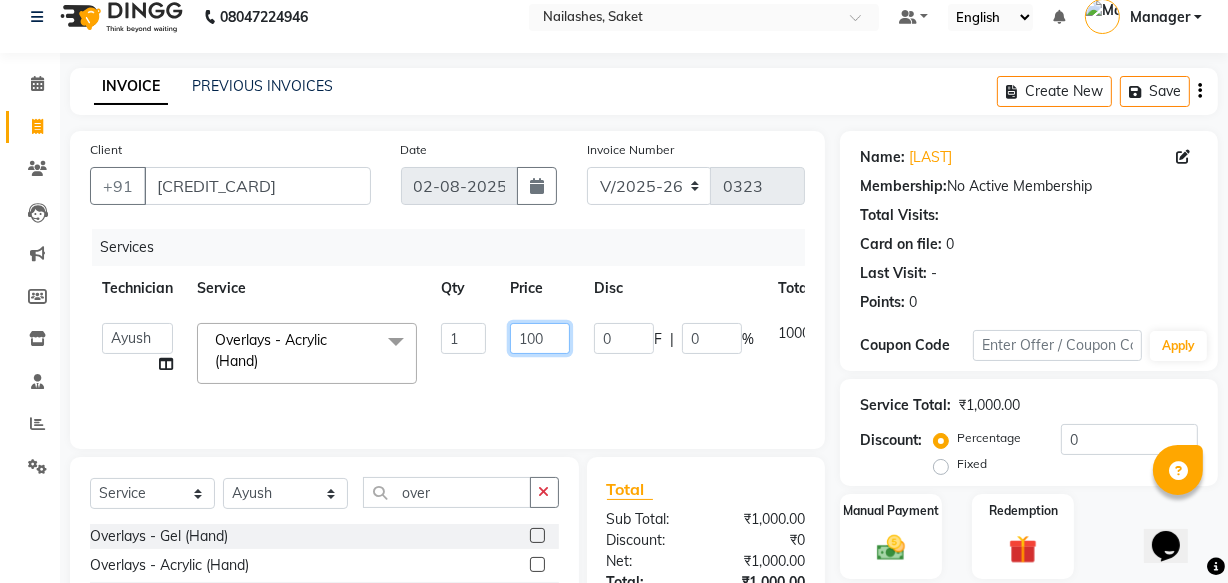 type on "1200" 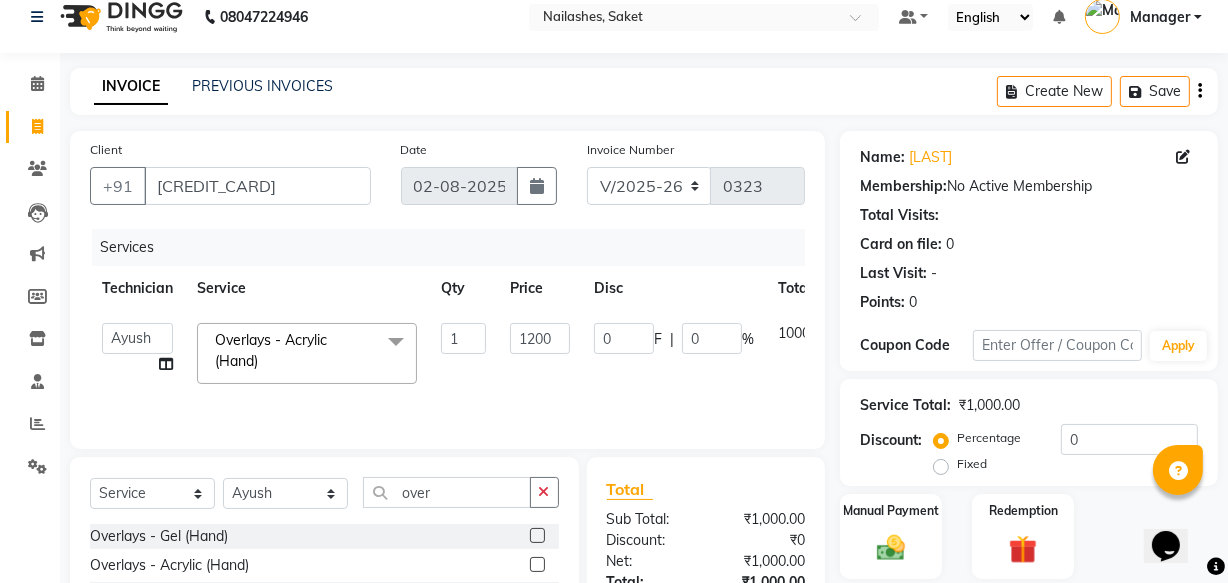 click on "Select Technician [FIRST] Sir [FIRST]   [FIRST]   Manager   Om   [FIRST]   [FIRST]  Overlays - Acrylic (Hand)  x Permanent Nail Paint - Solid Color (Hand) Permanent Nail Paint - French (Hand) Permanent Nail Paint - Solid Color (Toes) Permanent Nail Paint - French (Toes) Restoration - Gel (Hand) Restoration - Tip Replacement (Hand) Restoration - Touch -up (Hand) Restoration - Gel Color Changes (Hand) Restoration - Removal of Extension (Hand) Restoration - Removal of Nail Paint (Hand) Restoration - Gel (Toes) Restoration - Tip Replacement (Toes) Restoration - Touch -up (Toes) Restoration - Gel Color Changes (Toes) Restoration - Removal of Extension (Toes) Restoration - Removal of Nail Paint (Toes) Pedicure - Classic Pedicure - Deluxe Pedicure - Premium Pedicure - Platinum Manicure  - Classic Manicure  - Deluxe Manicure  - Premium Eyelash Refil - Classic Eyelash Refil - Hybrid Eyelash Refil - Volume Eyelash Refil - Mega Volume Eyelash Refil - Lash Removal Nail Extension - Gel (Hand) Nail Extension - Acrylic (Hand) 1 1200 0 F | 0 %" 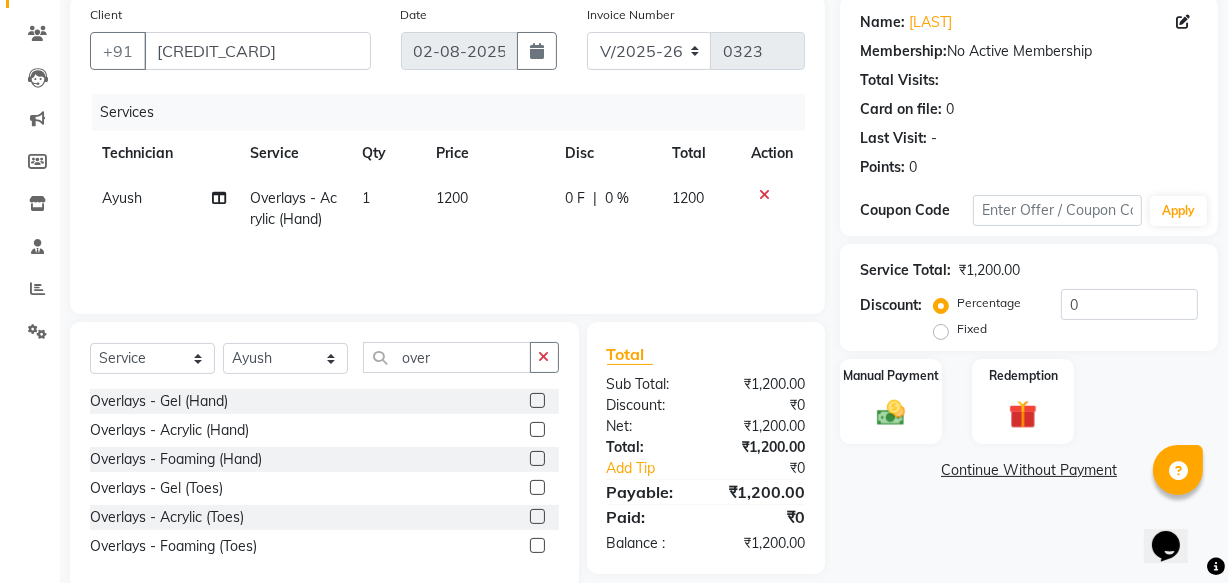 scroll, scrollTop: 192, scrollLeft: 0, axis: vertical 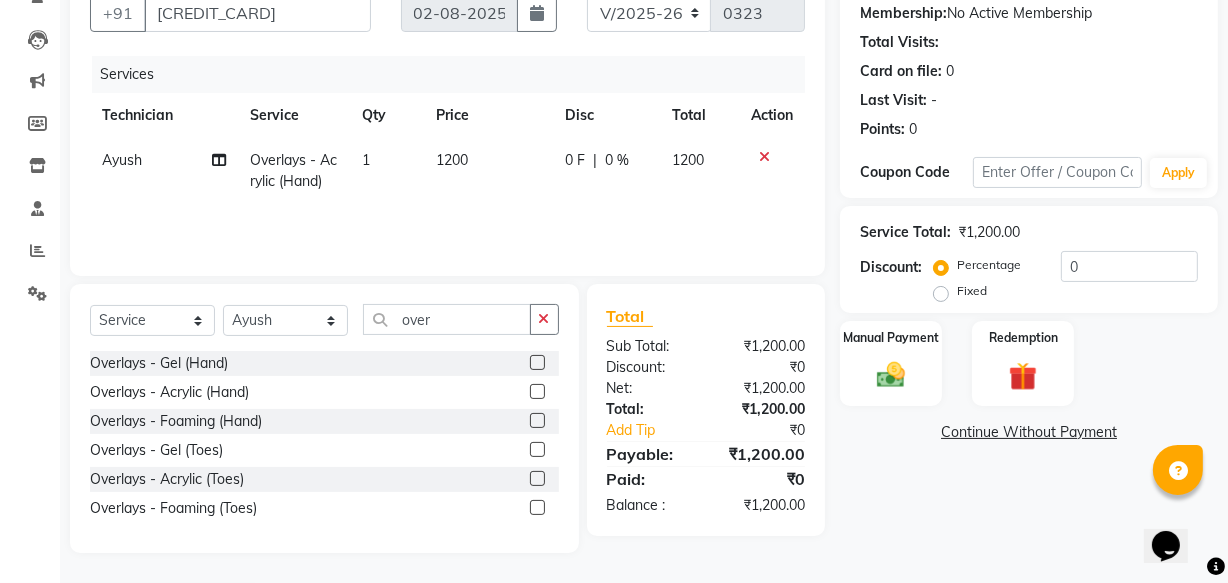click on "Continue Without Payment" 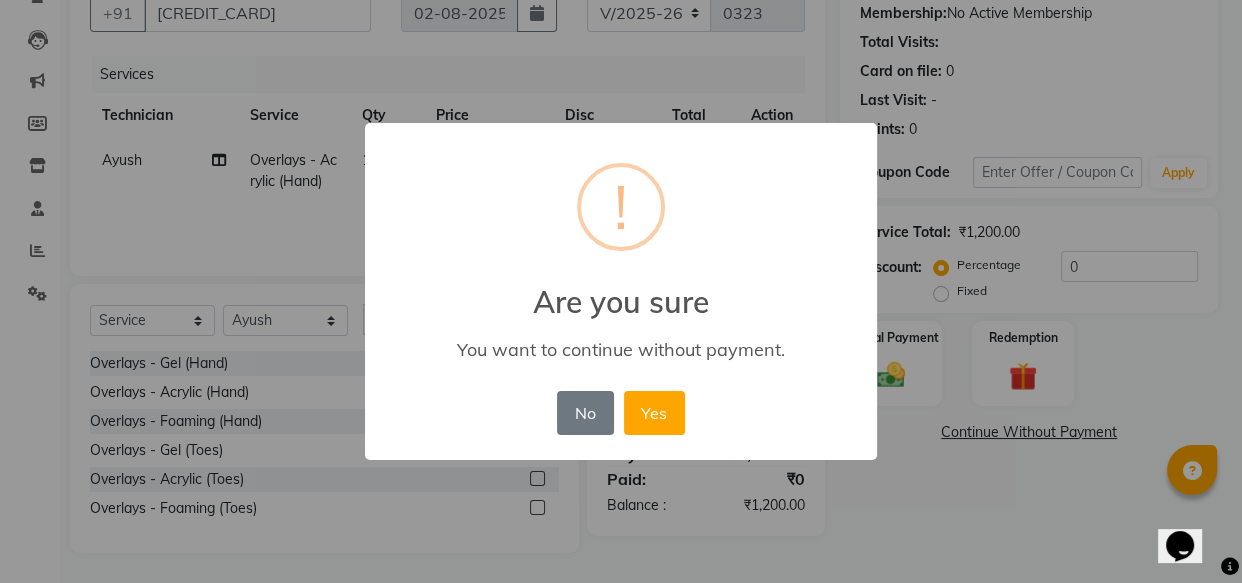 click on "No No Yes" at bounding box center [620, 413] 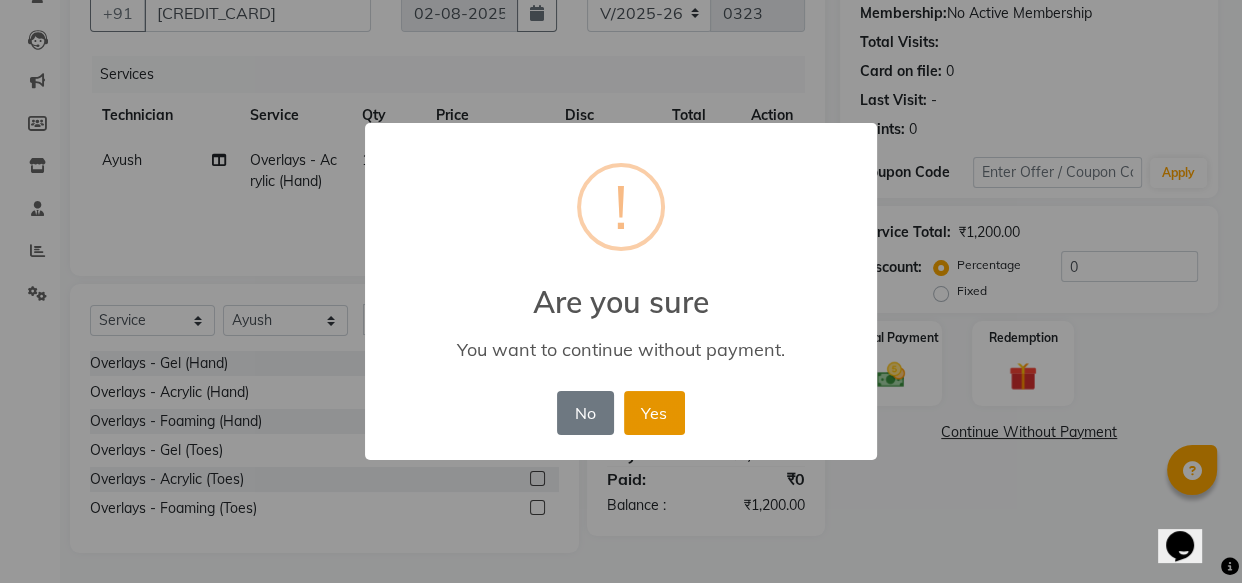 click on "Yes" at bounding box center (654, 413) 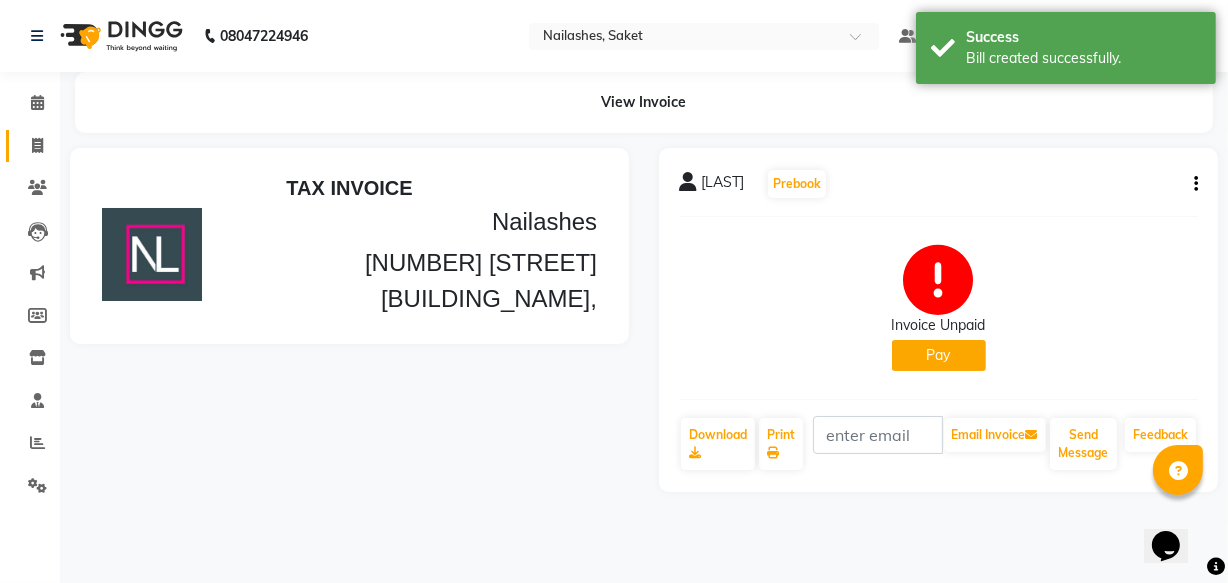 scroll, scrollTop: 0, scrollLeft: 0, axis: both 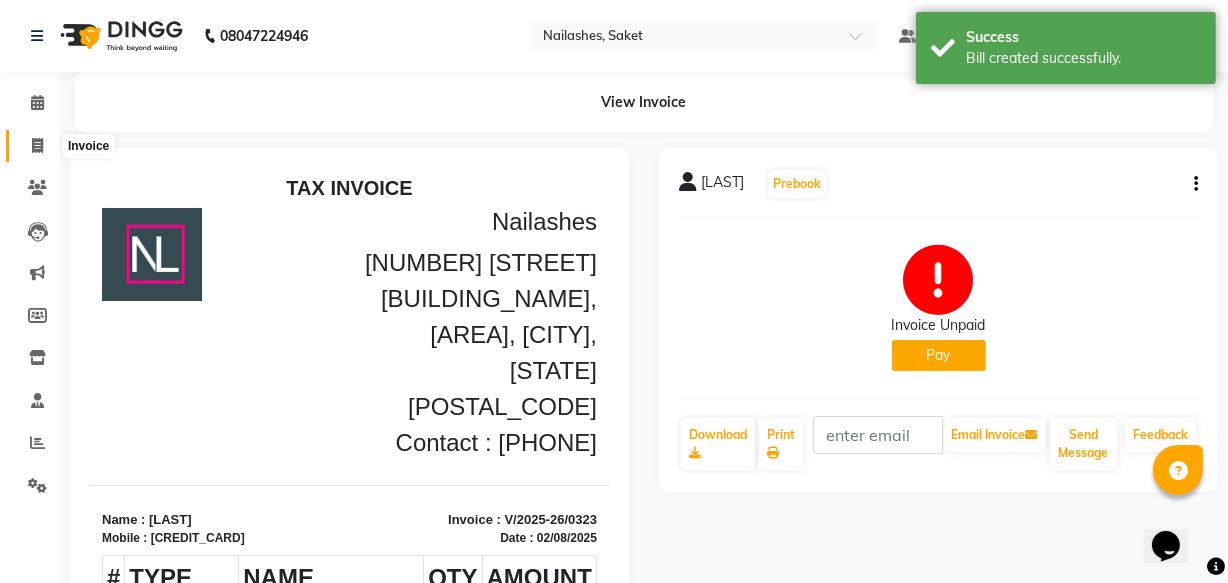 click 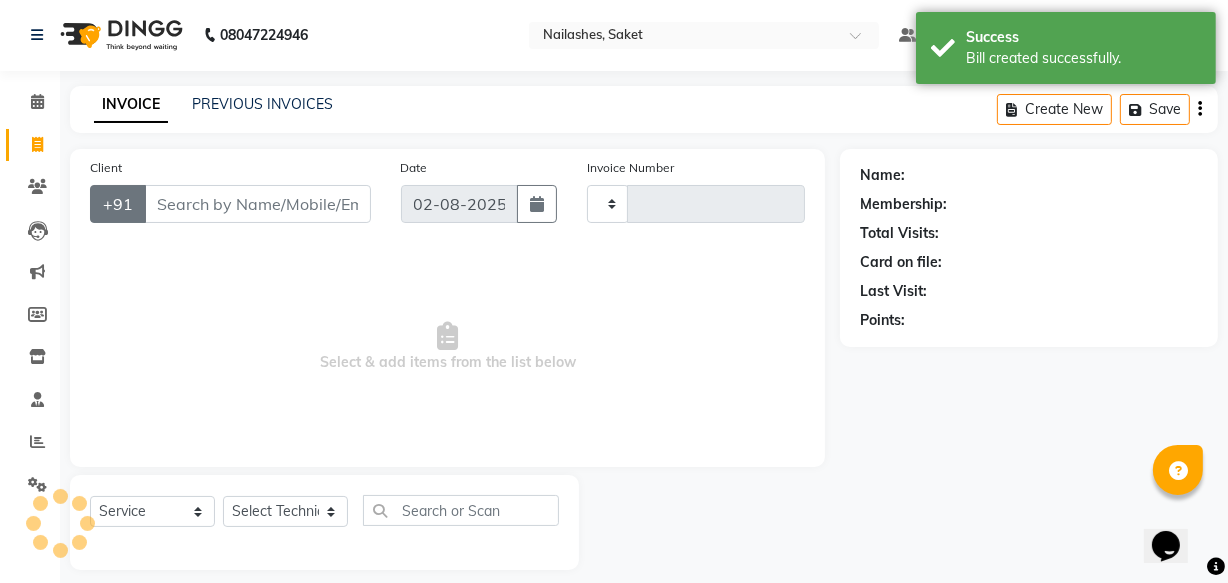 type on "0324" 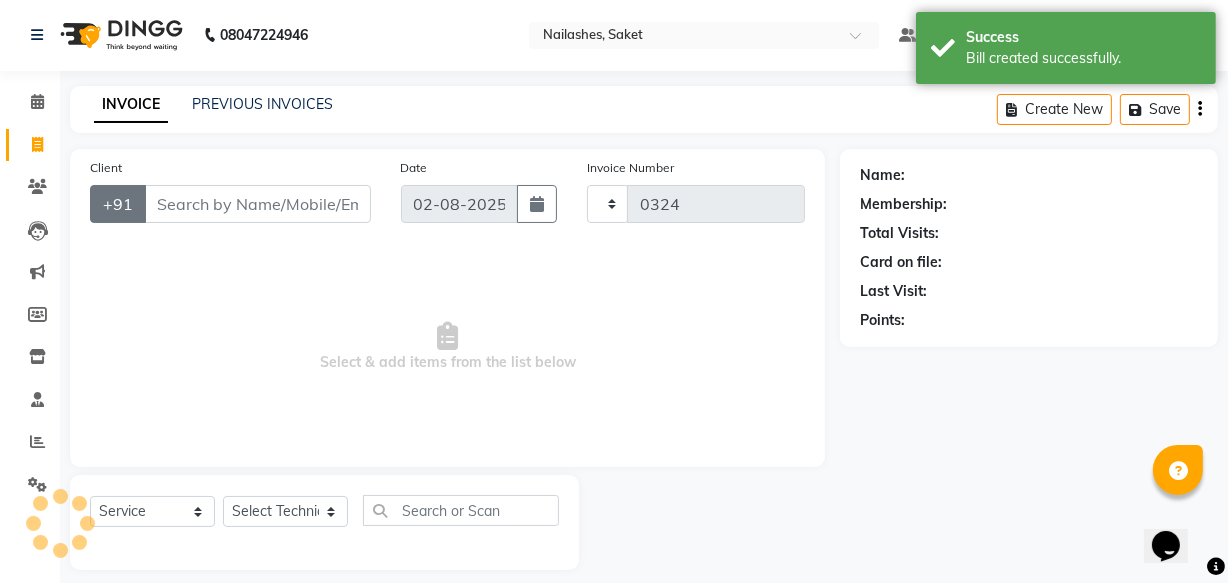 select on "5164" 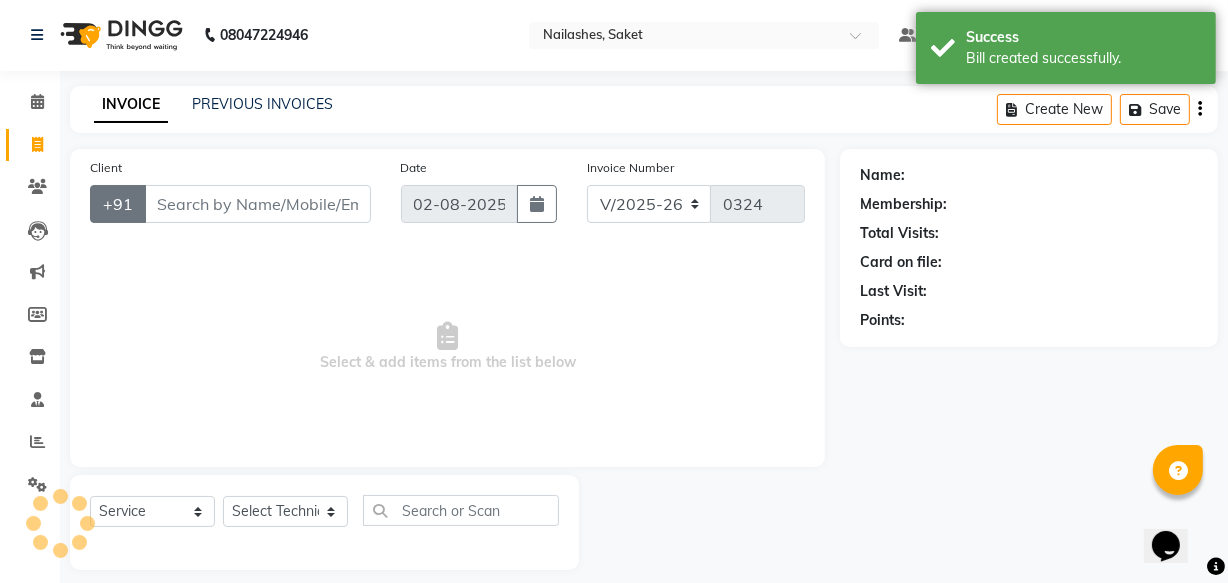 scroll, scrollTop: 19, scrollLeft: 0, axis: vertical 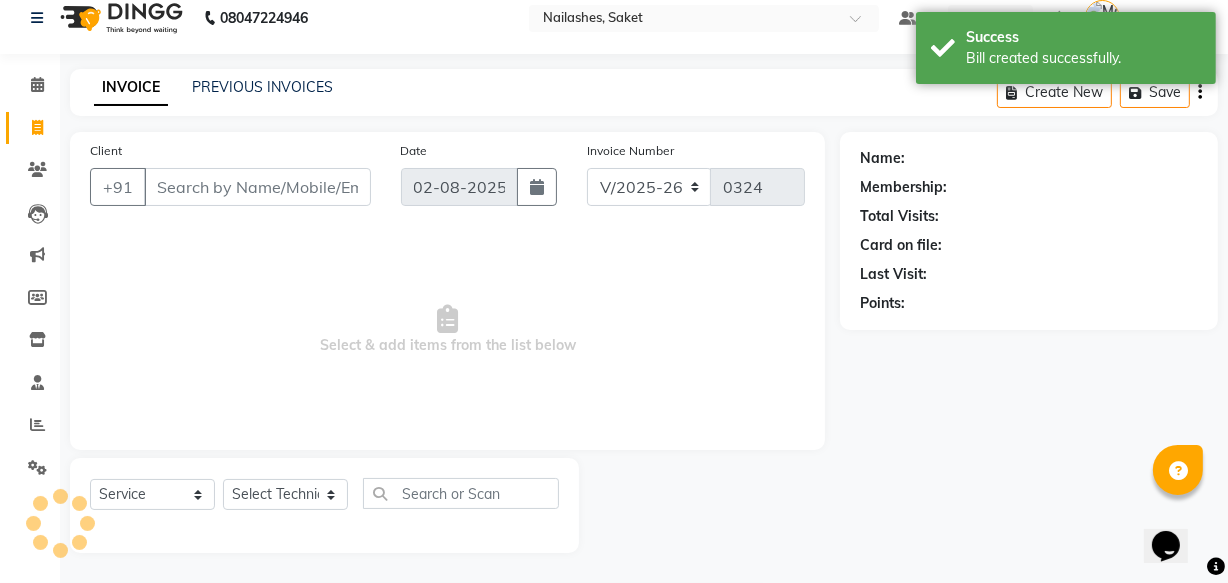 click on "Client" at bounding box center [257, 187] 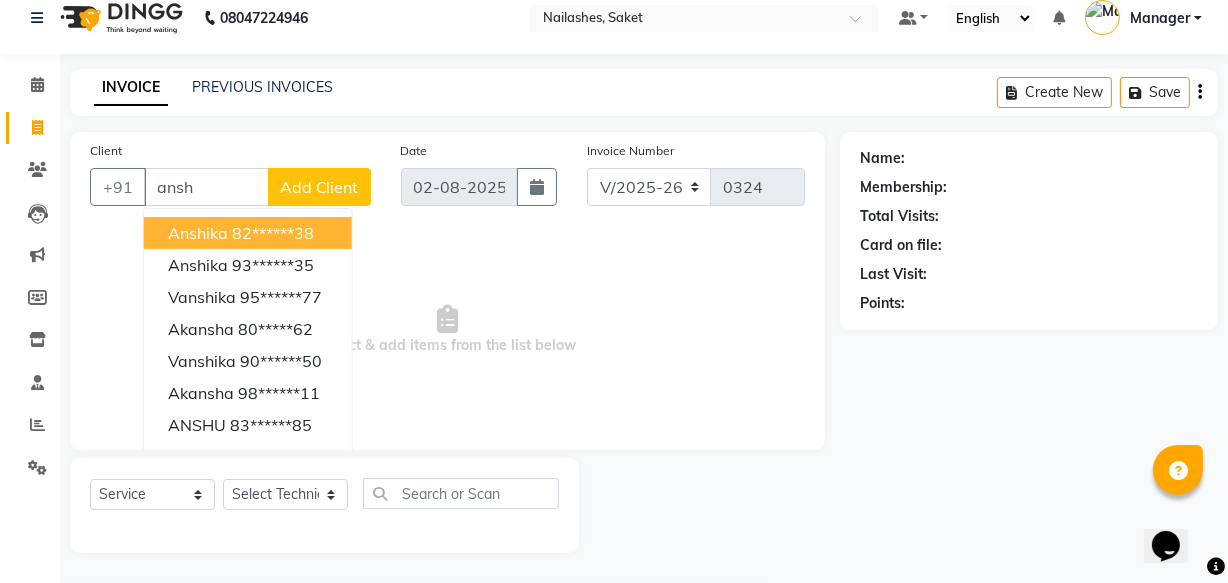 click on "[FIRST]  [PHONE]" at bounding box center (248, 233) 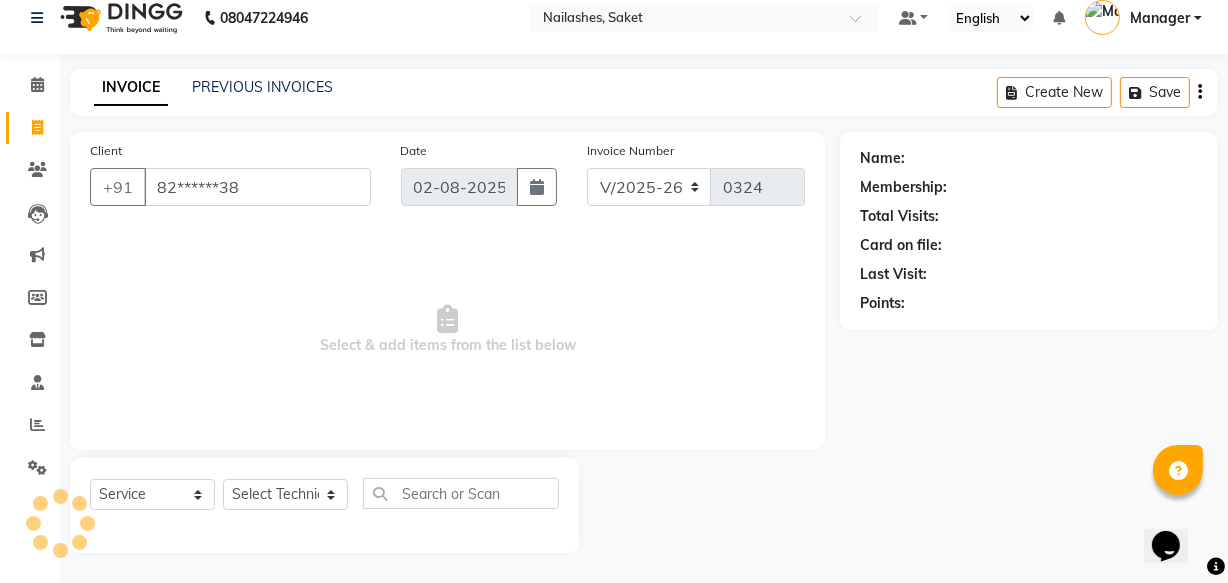 type on "82******38" 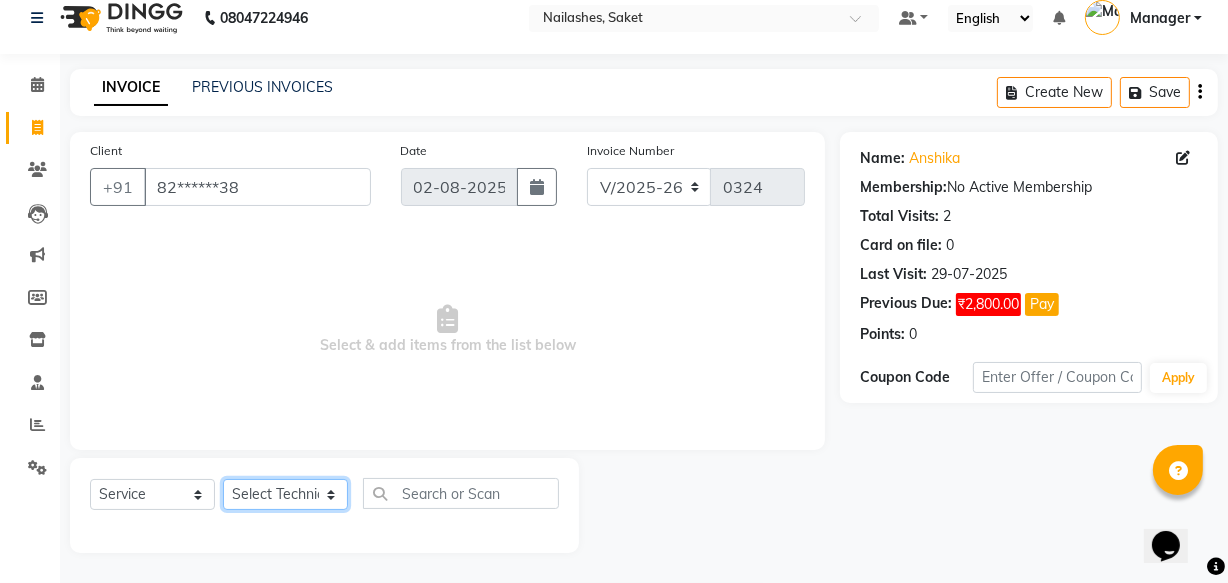 click on "Select Technician [FIRST] Sir [FIRST] [FIRST] Manager Om [FIRST] [FIRST]" 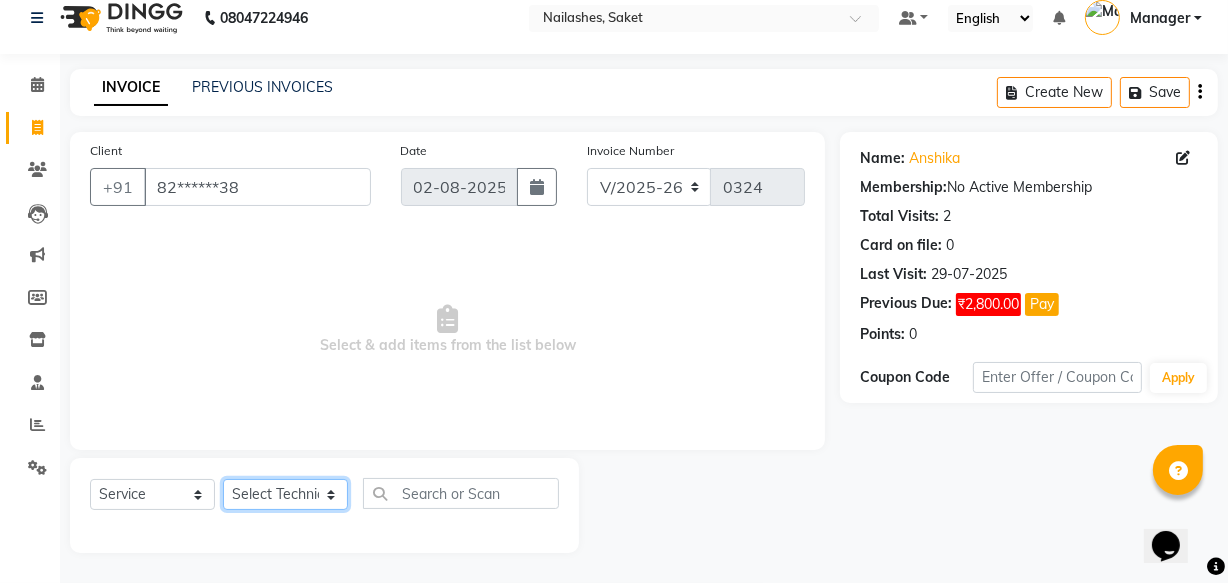 select on "33085" 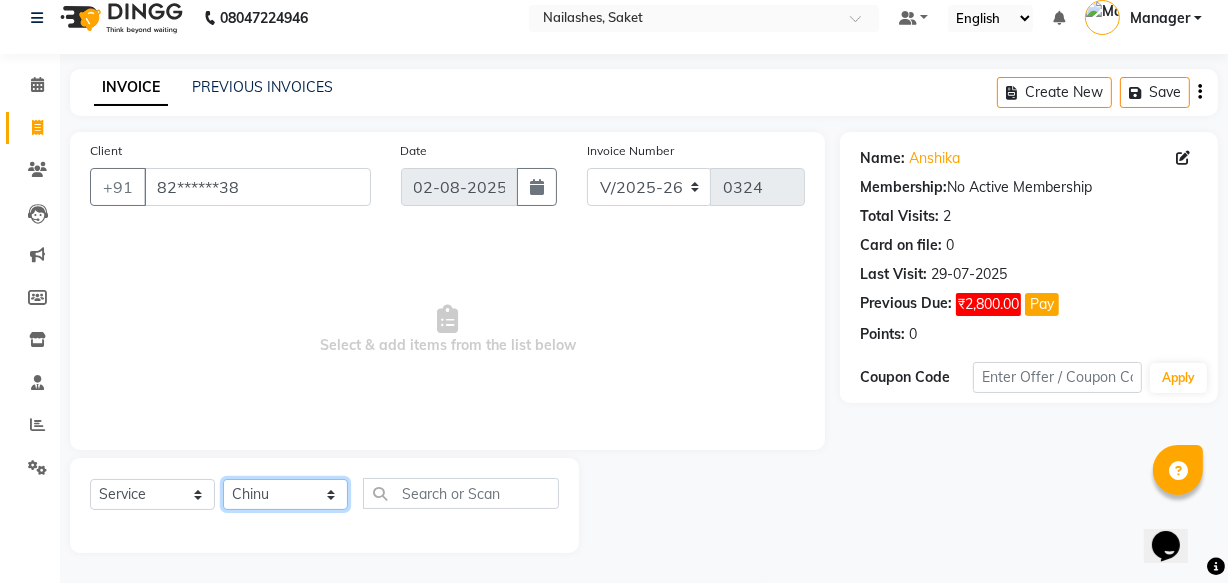 click on "Select Technician [FIRST] Sir [FIRST] [FIRST] Manager Om [FIRST] [FIRST]" 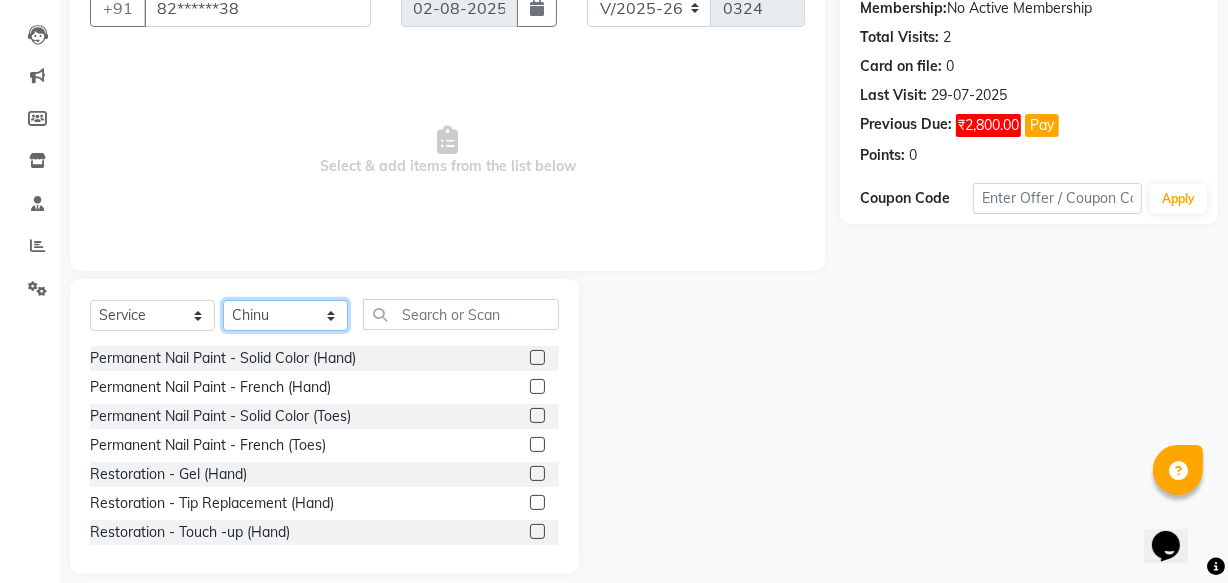 scroll, scrollTop: 200, scrollLeft: 0, axis: vertical 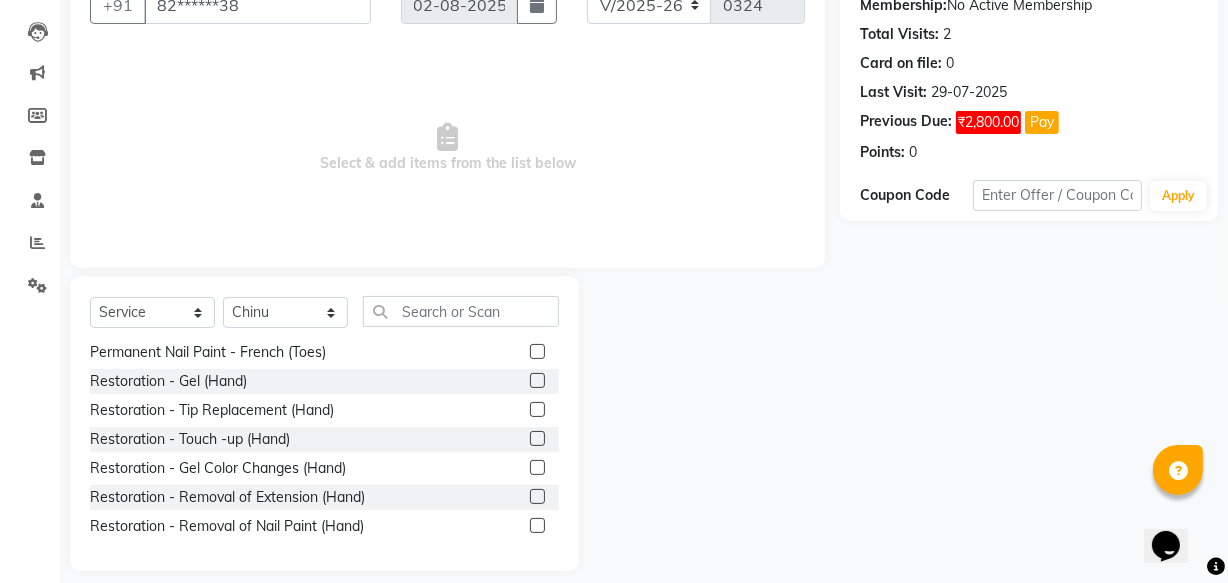 click 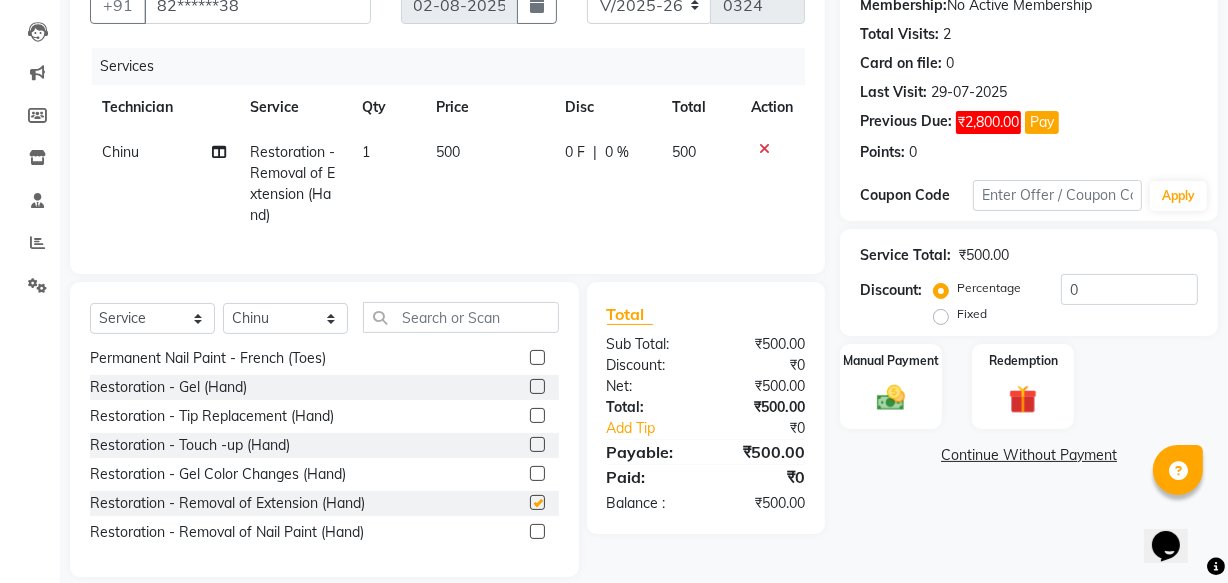 checkbox on "false" 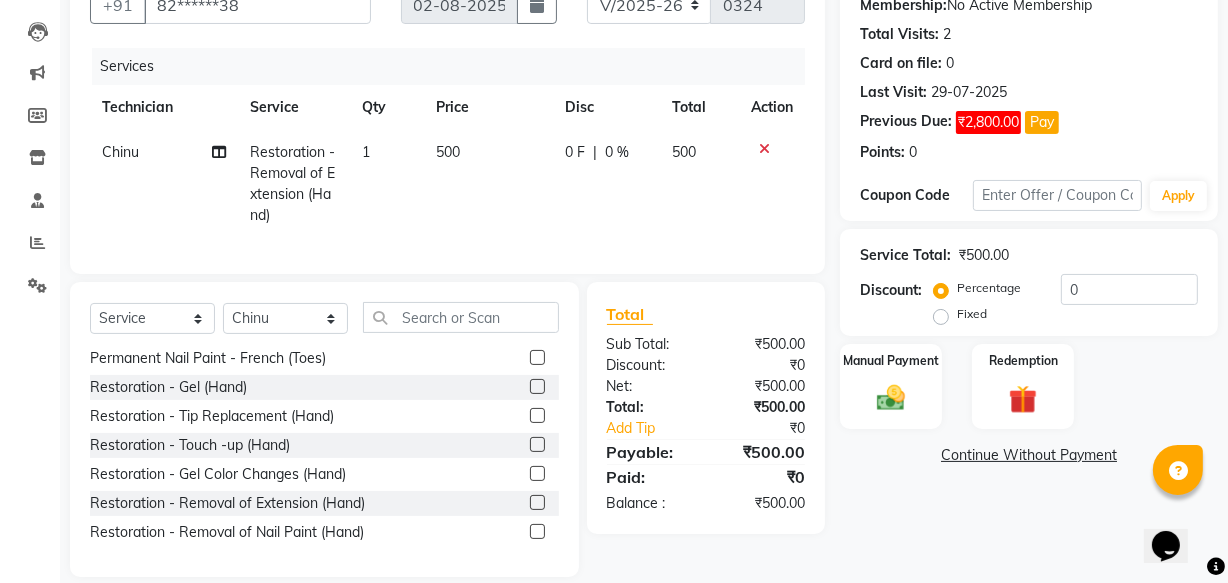 click on "Continue Without Payment" 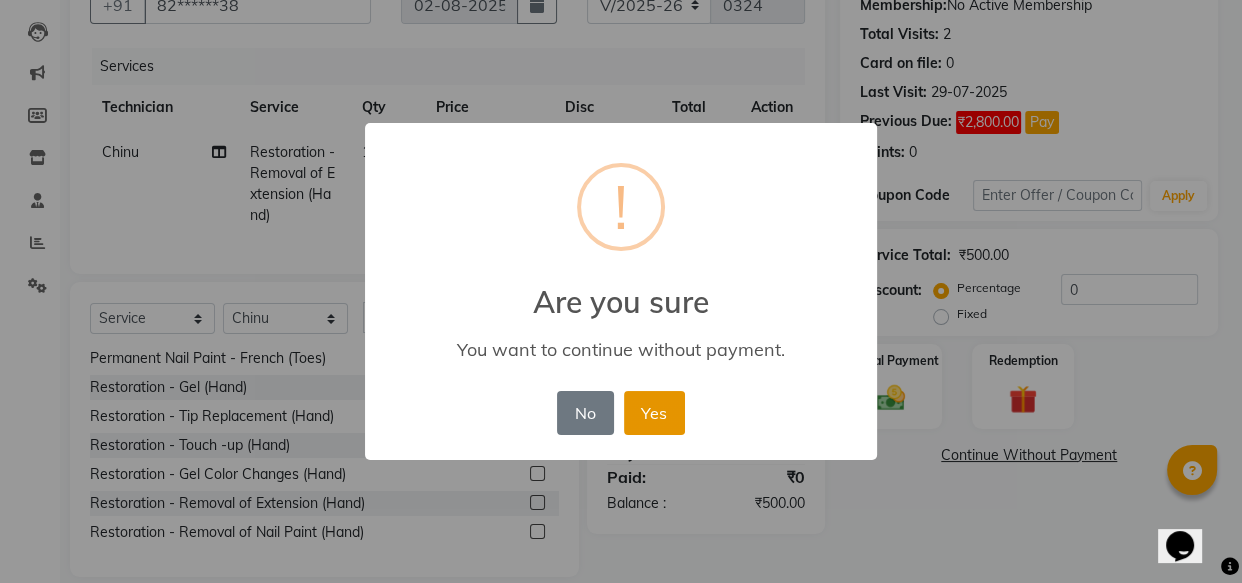 click on "Yes" at bounding box center (654, 413) 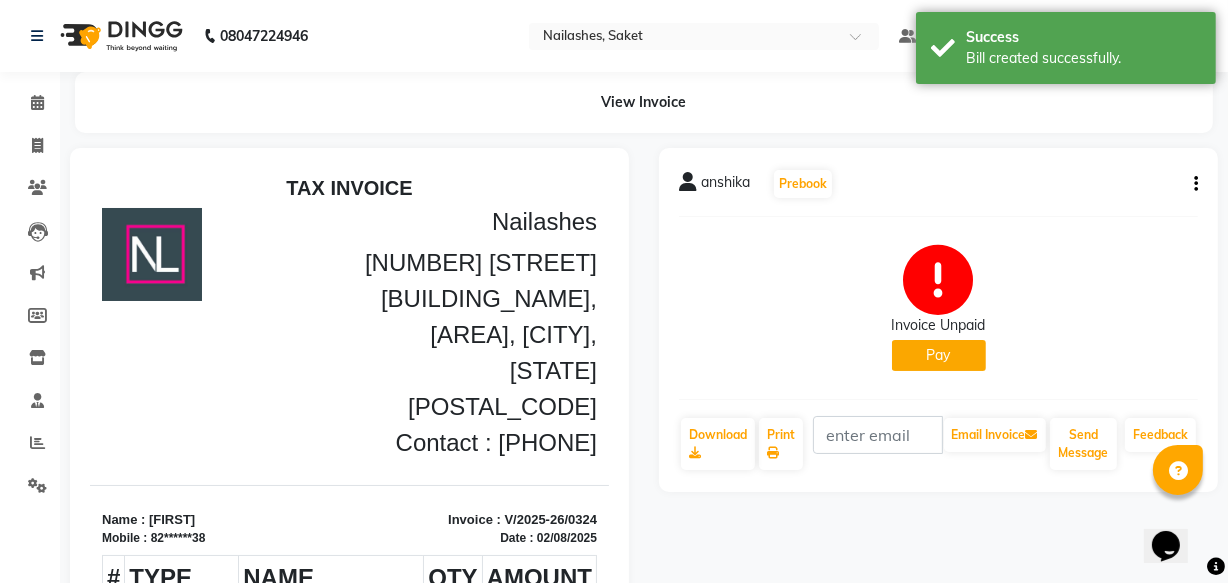 scroll, scrollTop: 0, scrollLeft: 0, axis: both 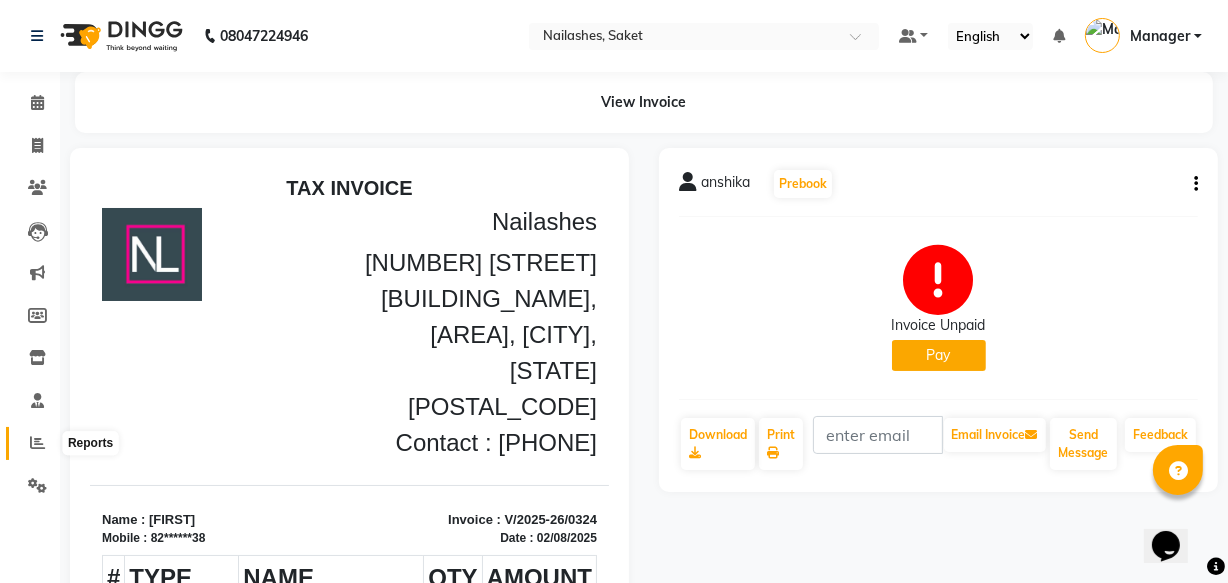 click 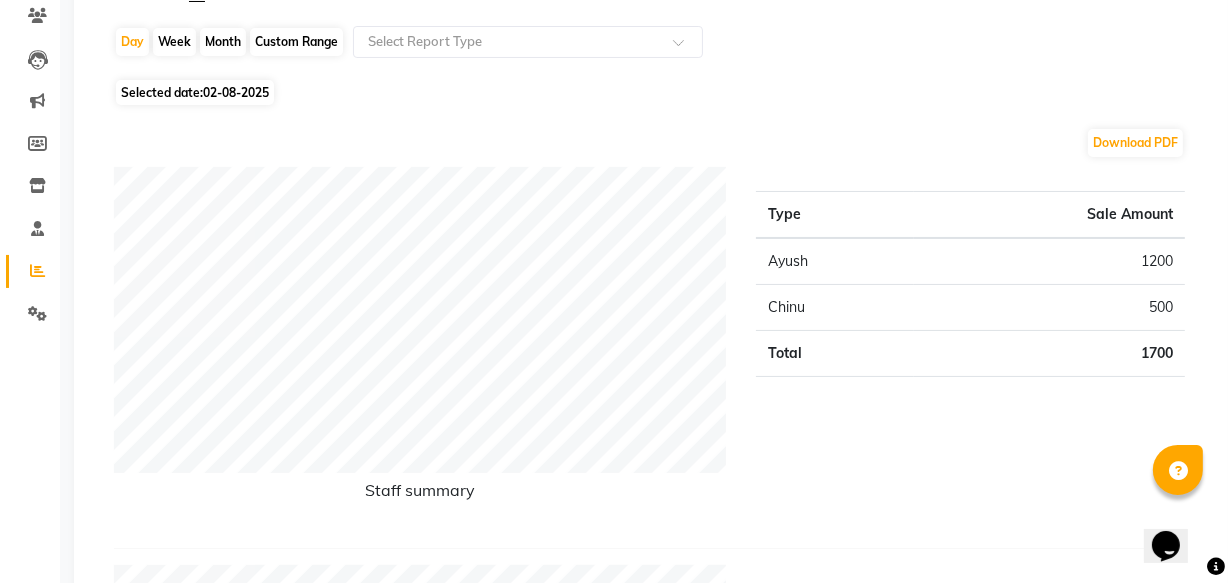 scroll, scrollTop: 90, scrollLeft: 0, axis: vertical 